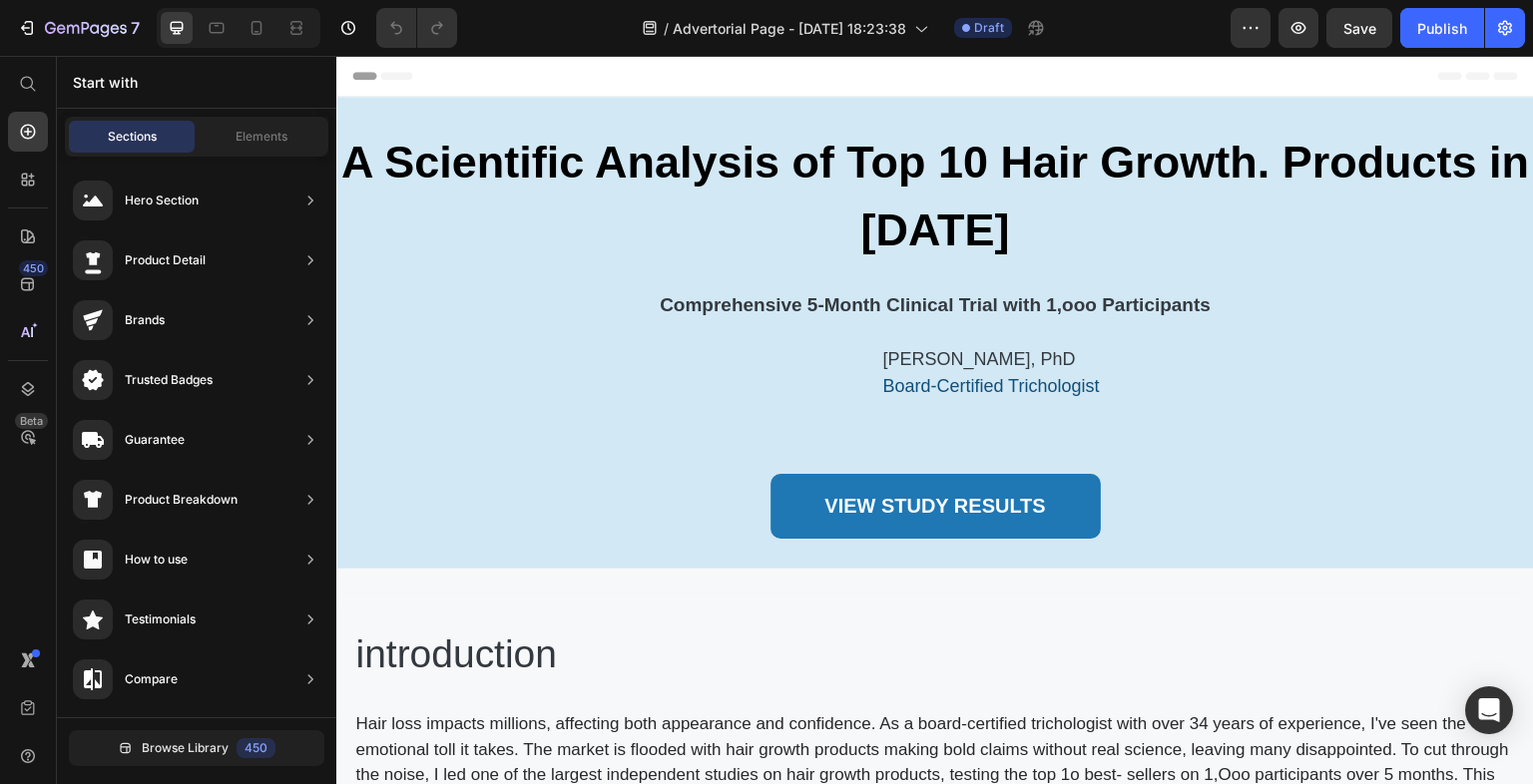 scroll, scrollTop: 0, scrollLeft: 0, axis: both 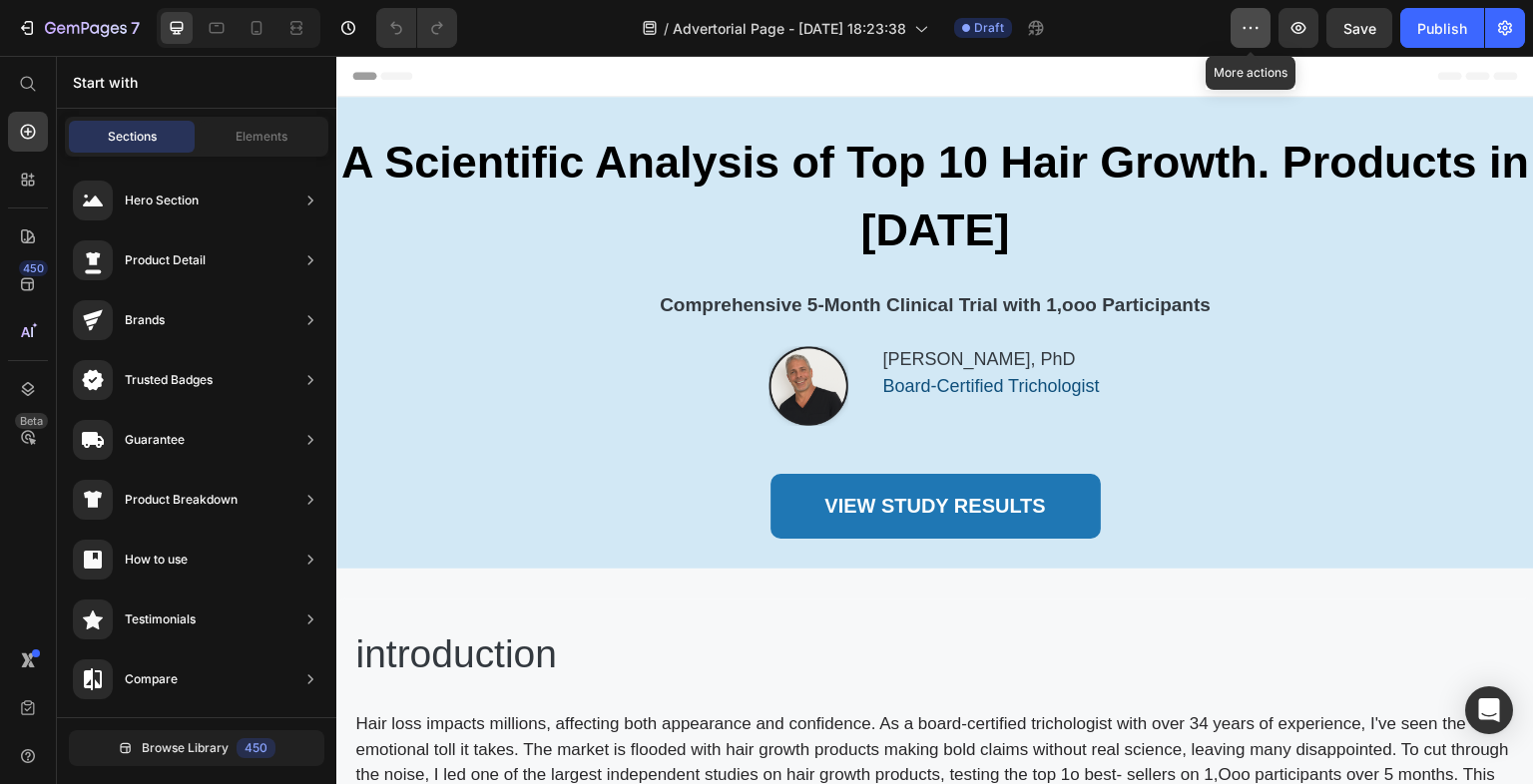 click 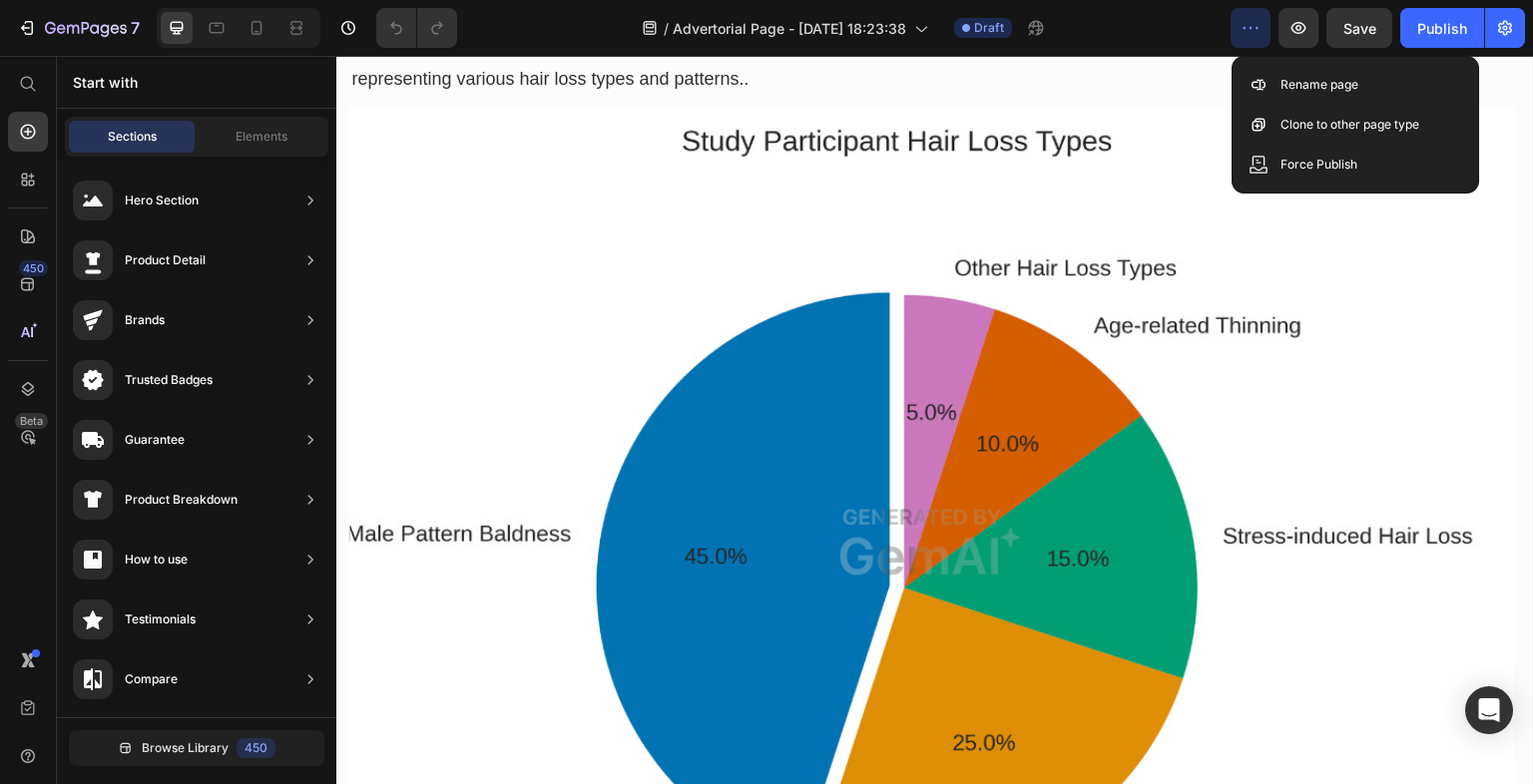 scroll, scrollTop: 2611, scrollLeft: 0, axis: vertical 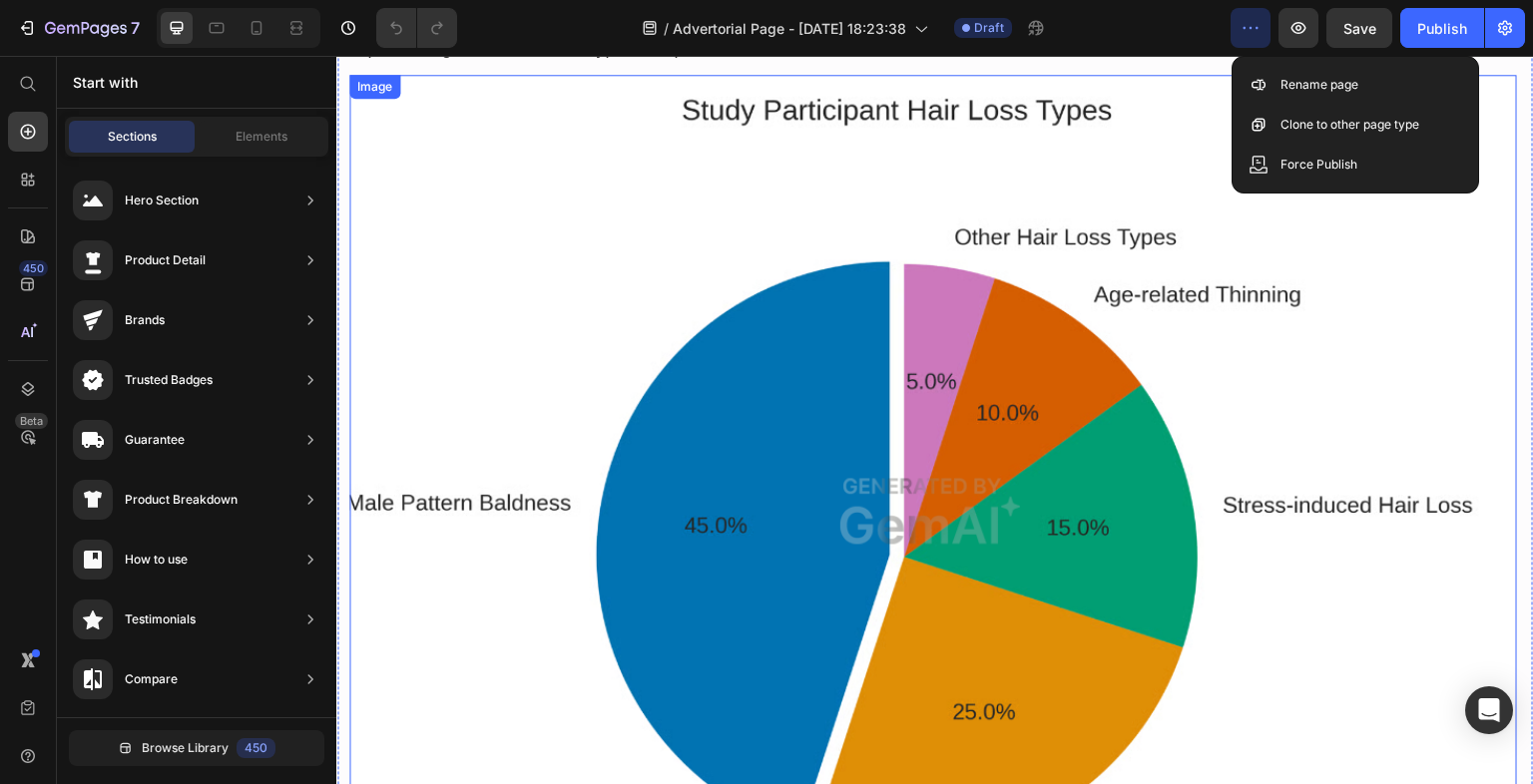 click at bounding box center [933, 512] 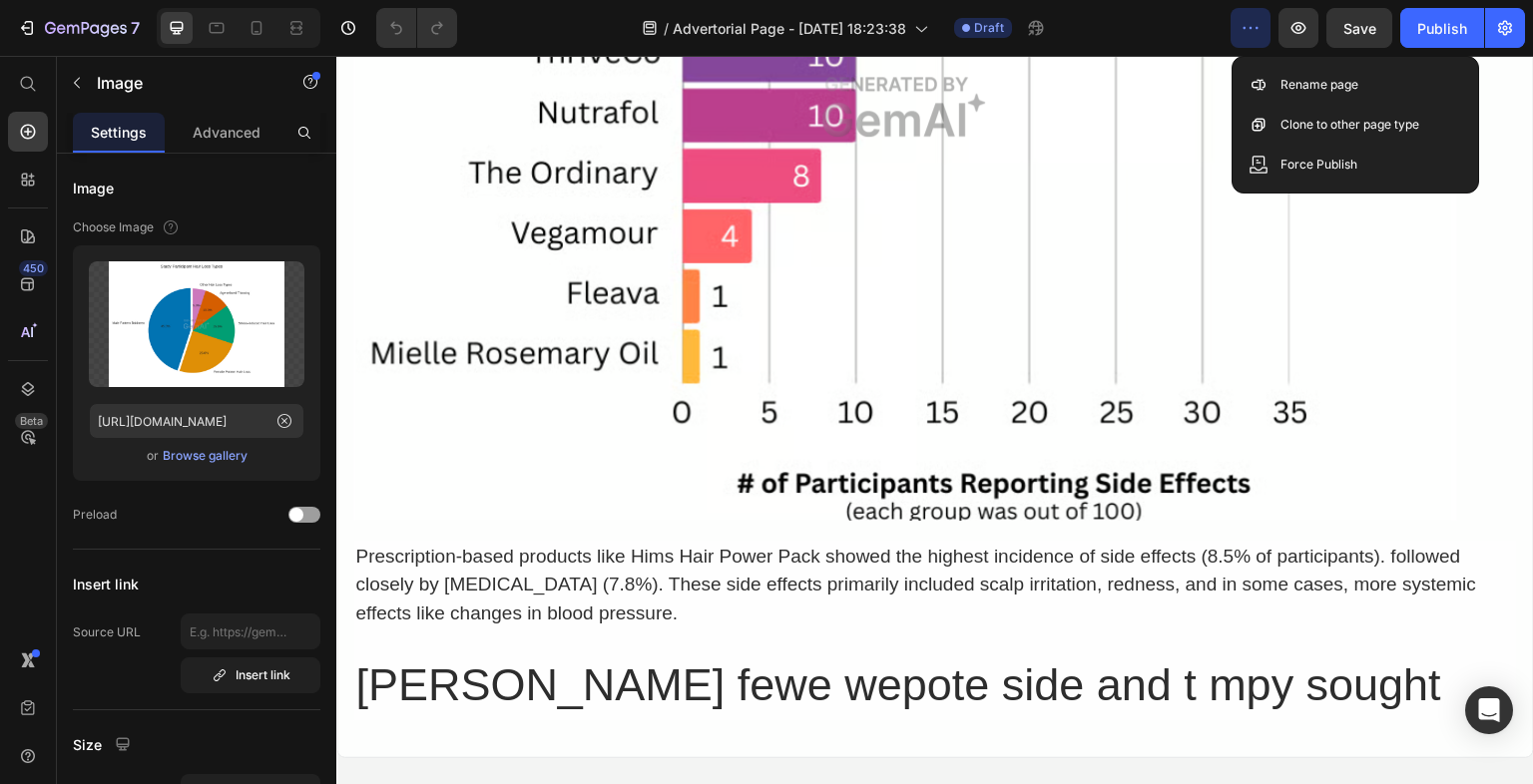 scroll, scrollTop: 6087, scrollLeft: 0, axis: vertical 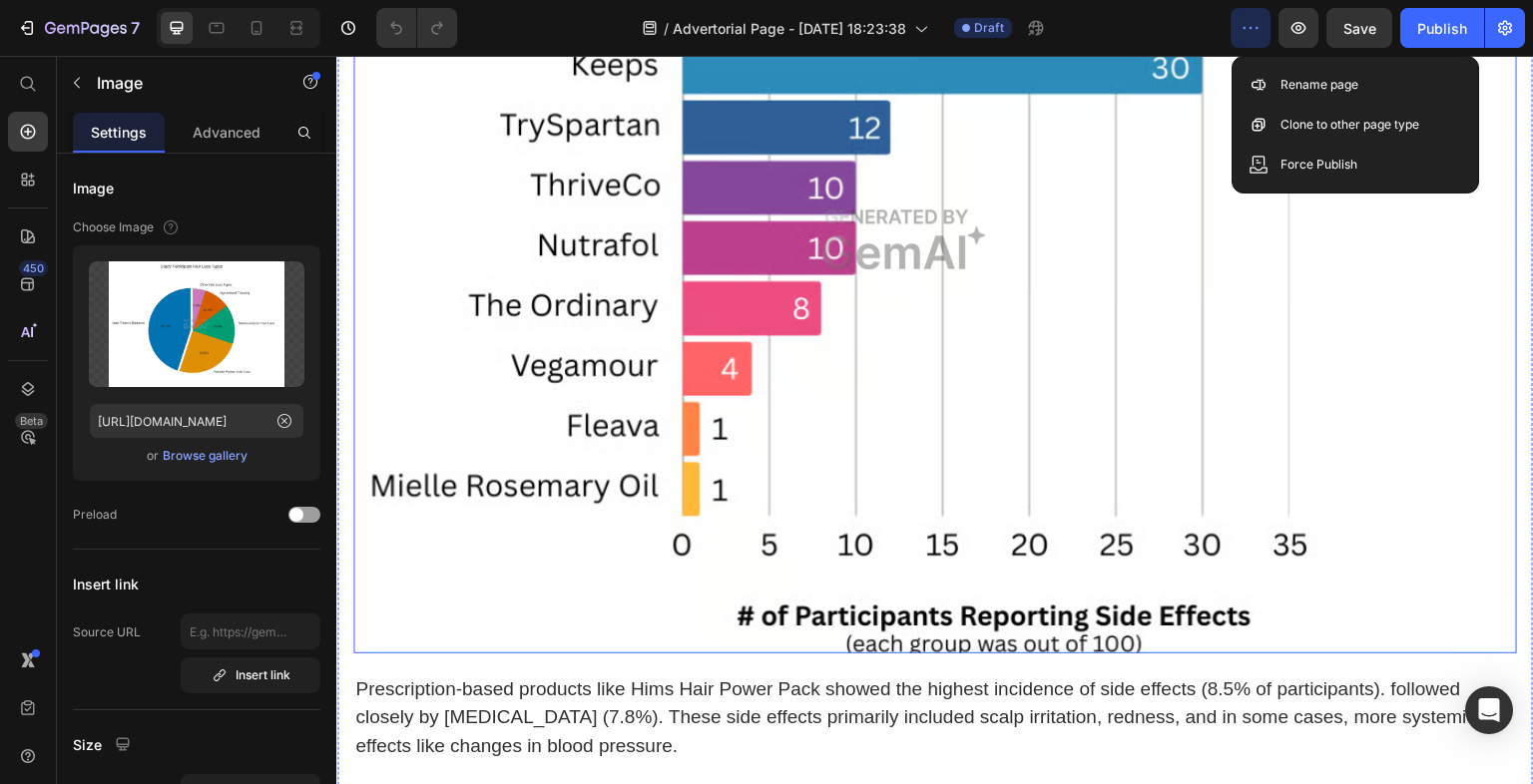 click at bounding box center (935, 239) 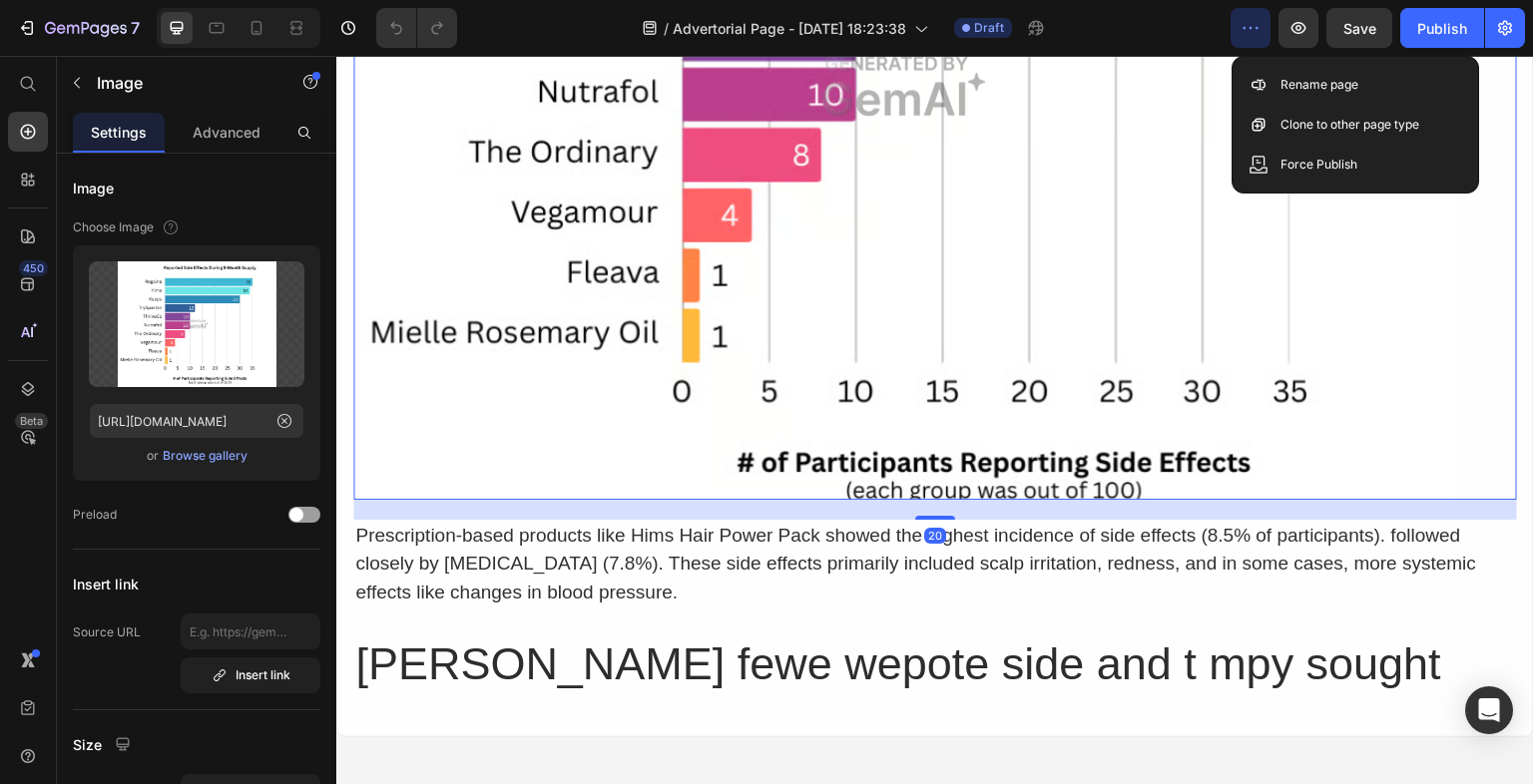 scroll, scrollTop: 6269, scrollLeft: 0, axis: vertical 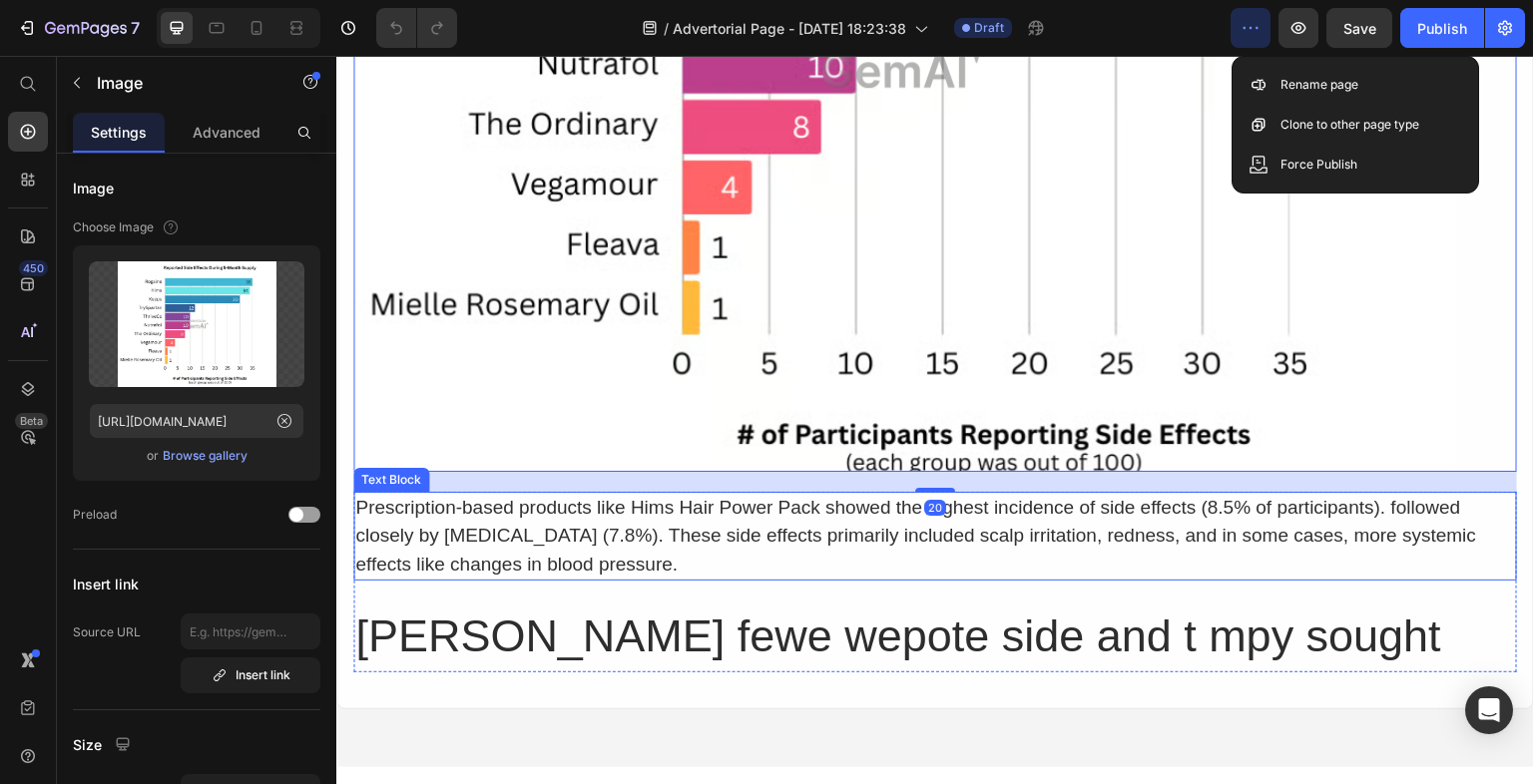 click on "Prescription-based products like Hims Hair Power Pack showed the highest incidence of side effects (8.5% of participants). followed closely by [MEDICAL_DATA] (7.8%). These side effects primarily included scalp irritation, redness, and in some cases, more systemic effects like changes in blood pressure." at bounding box center [935, 537] 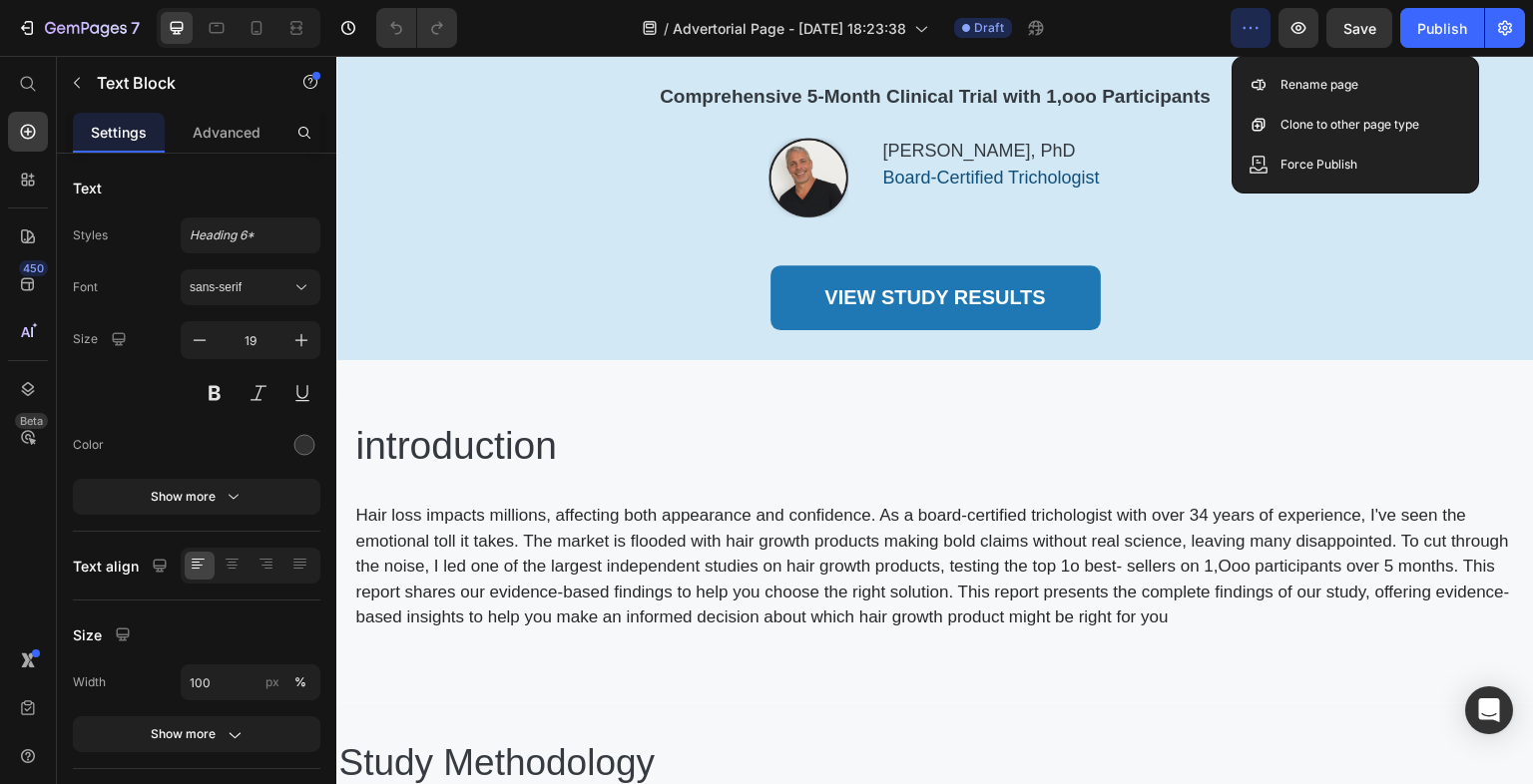 scroll, scrollTop: 0, scrollLeft: 0, axis: both 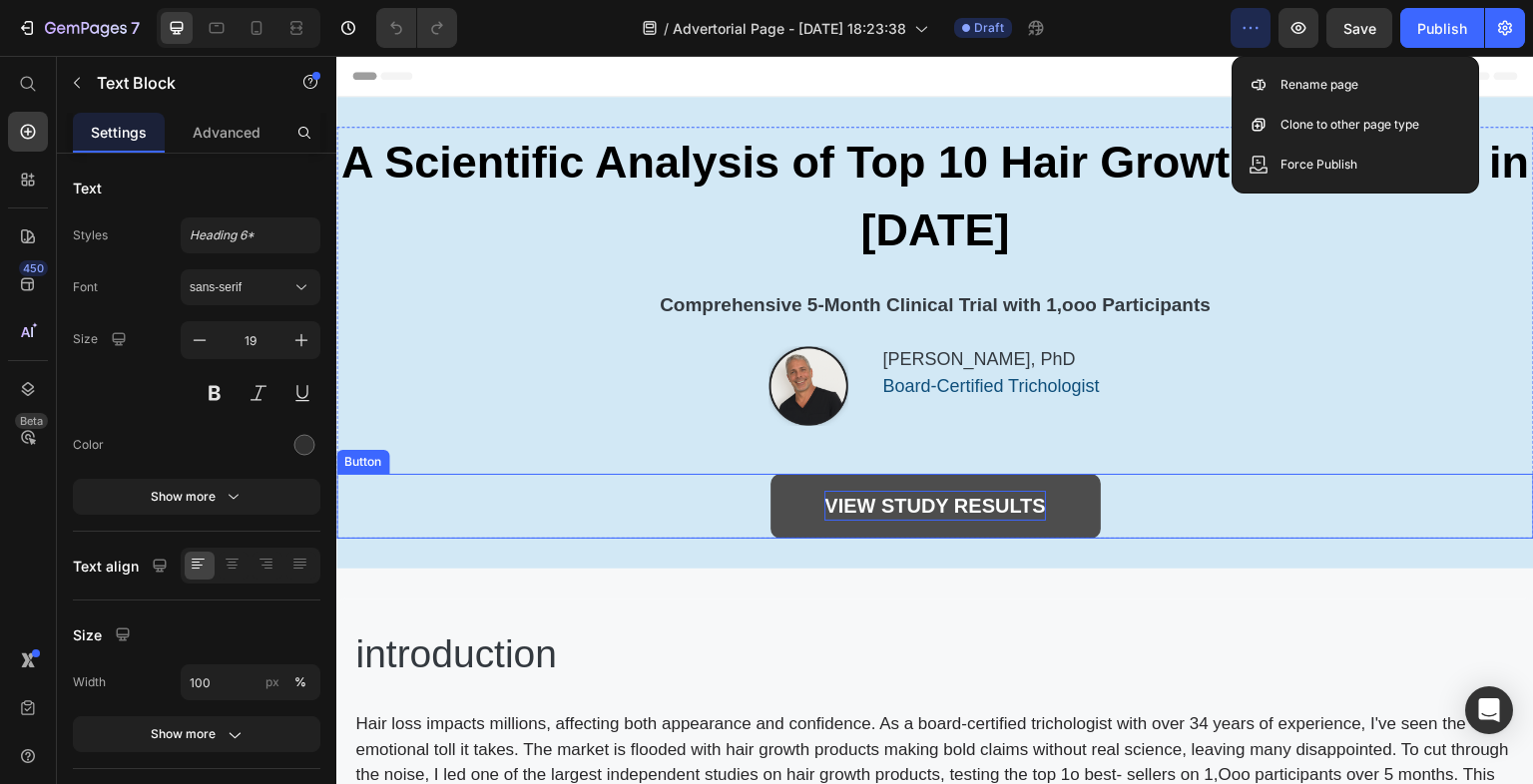 click on "VIEW STUDY RESULTS" at bounding box center [935, 506] 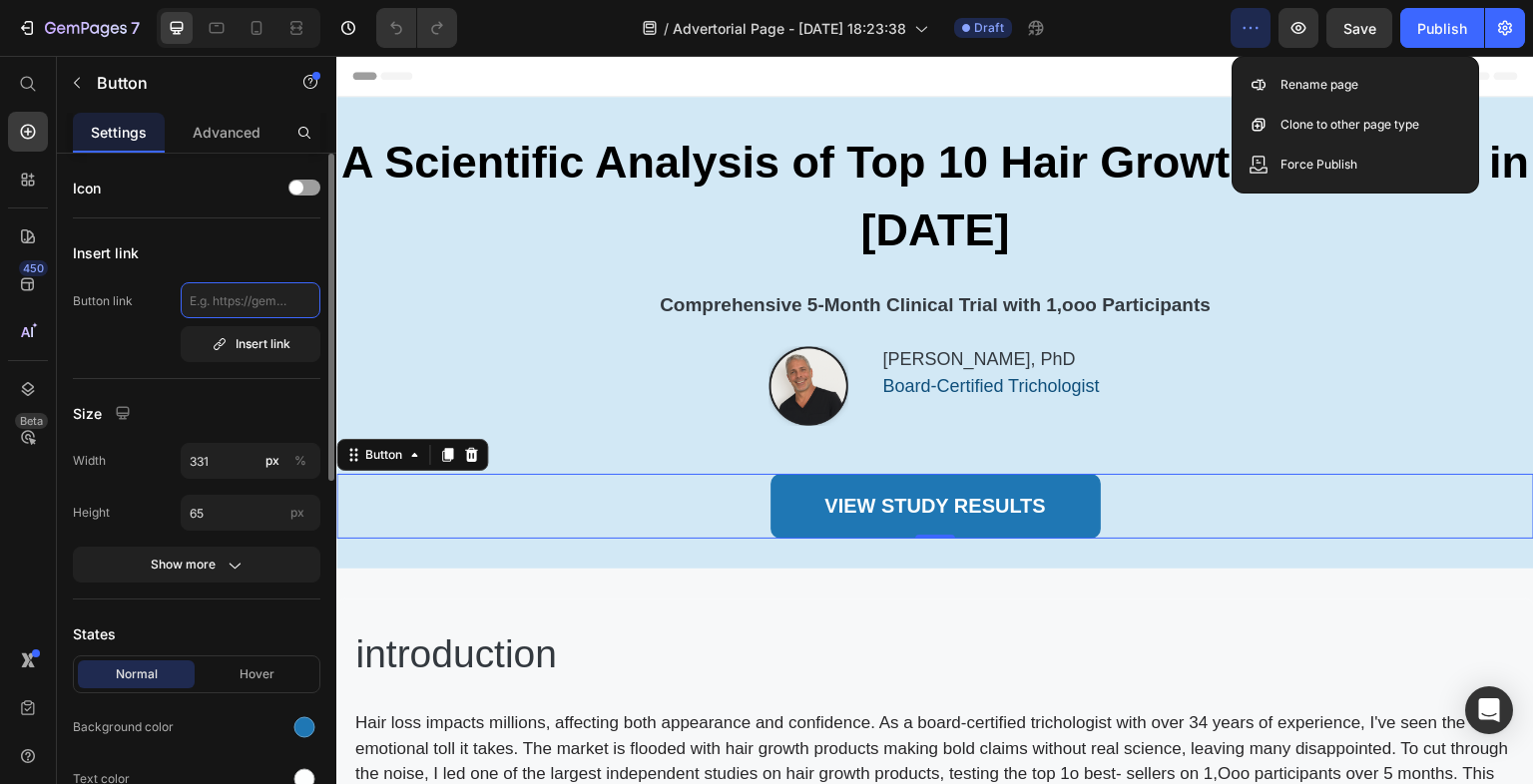 click 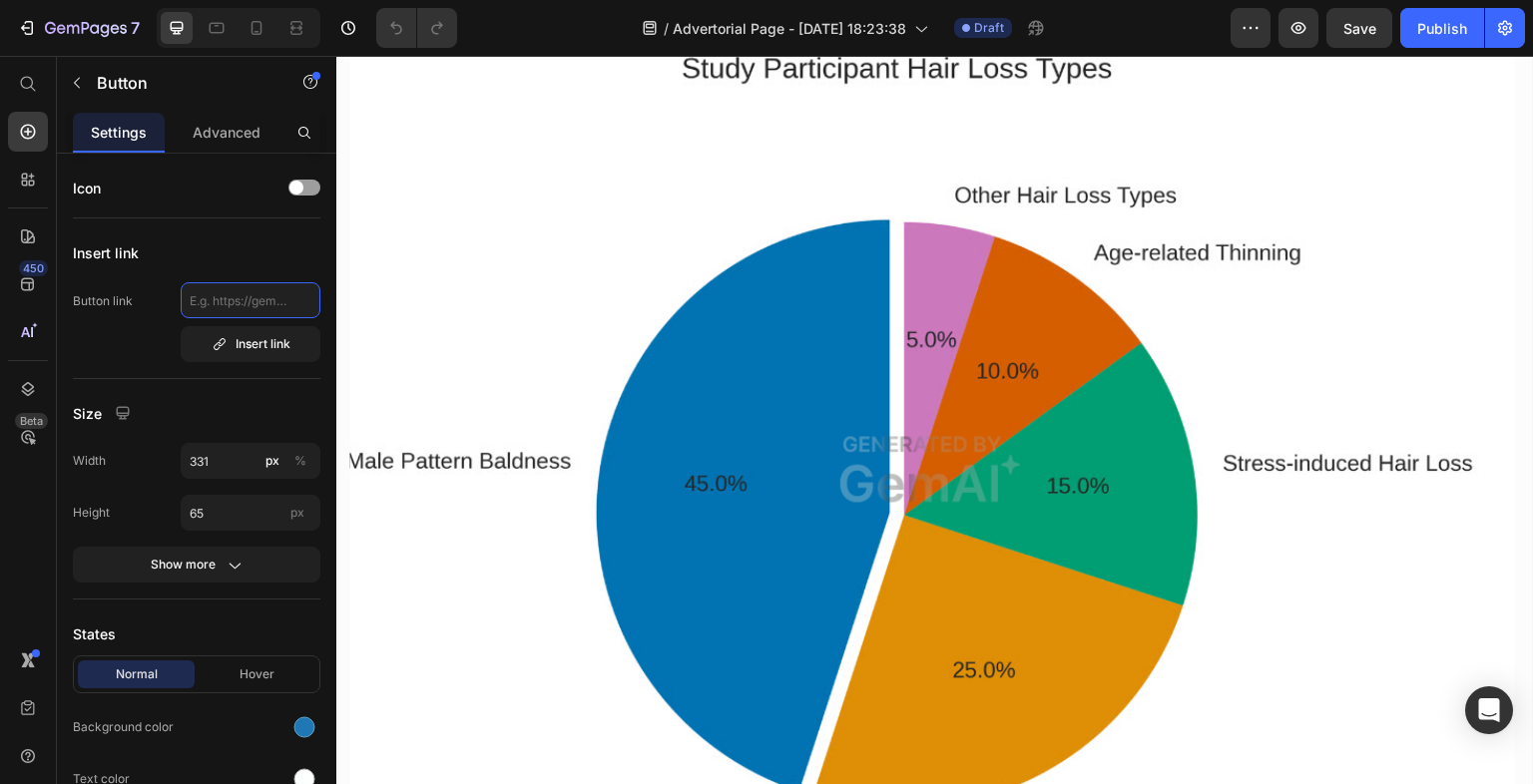 scroll, scrollTop: 2637, scrollLeft: 0, axis: vertical 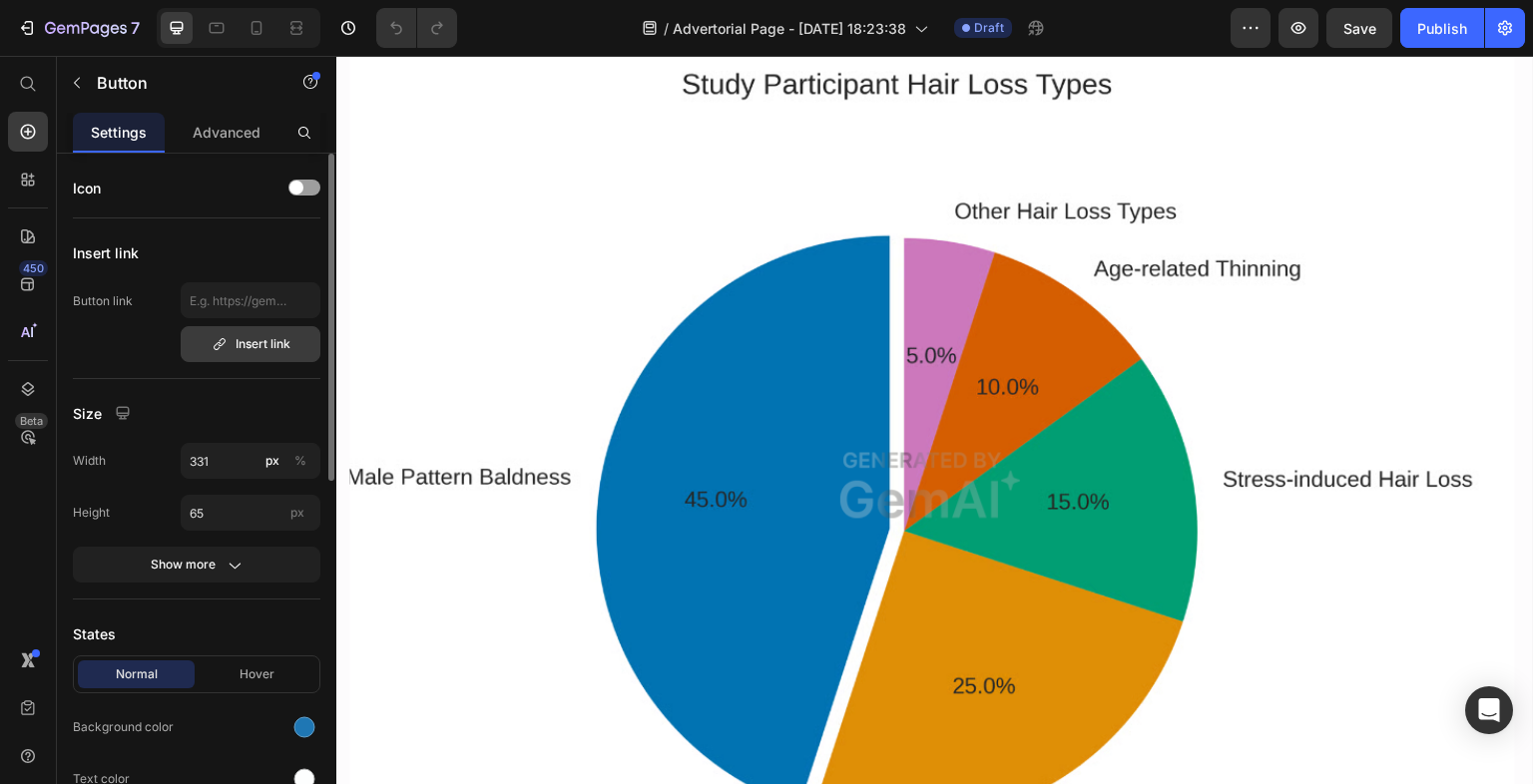 click on "Insert link" at bounding box center (251, 344) 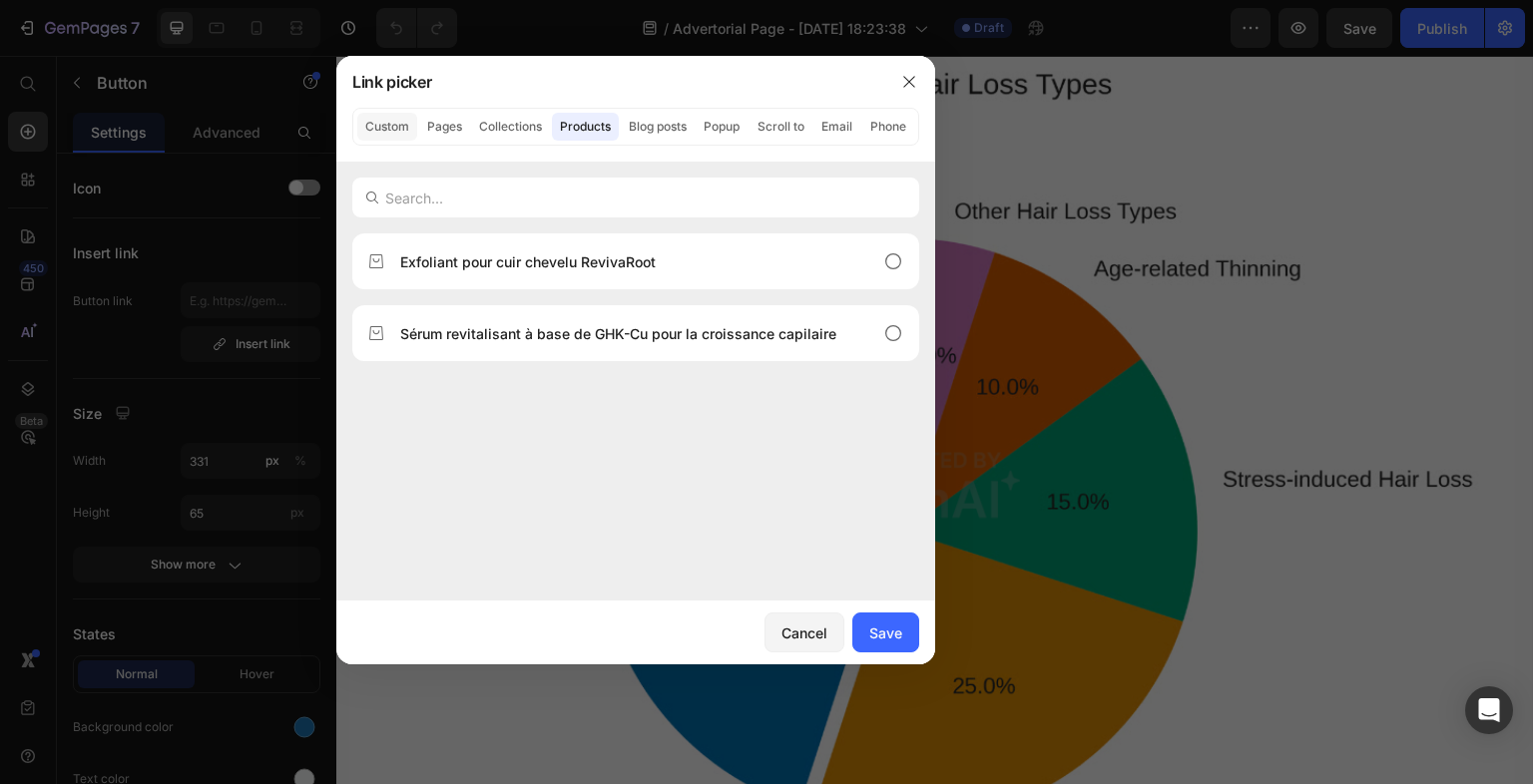 click on "Custom" 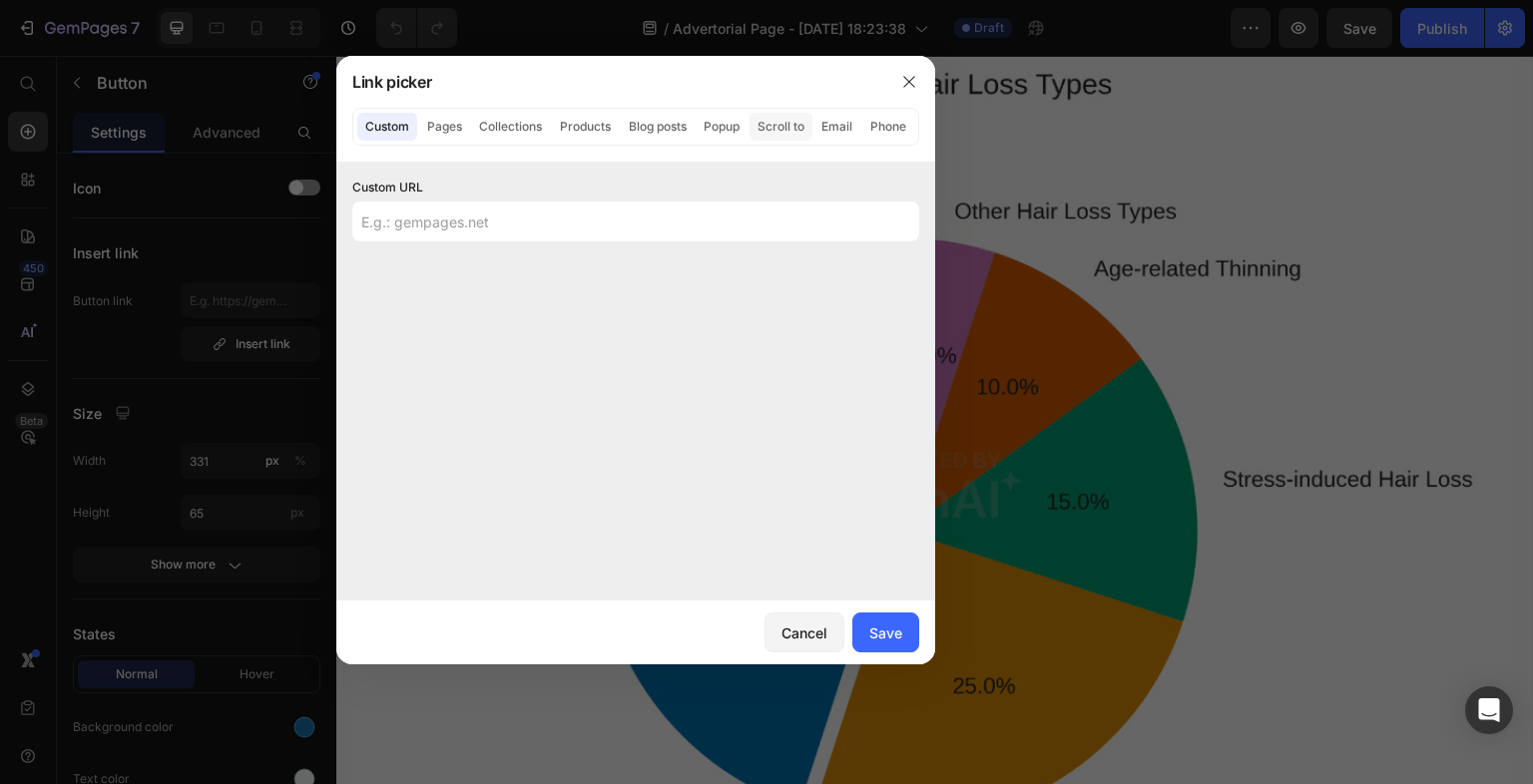 click on "Scroll to" 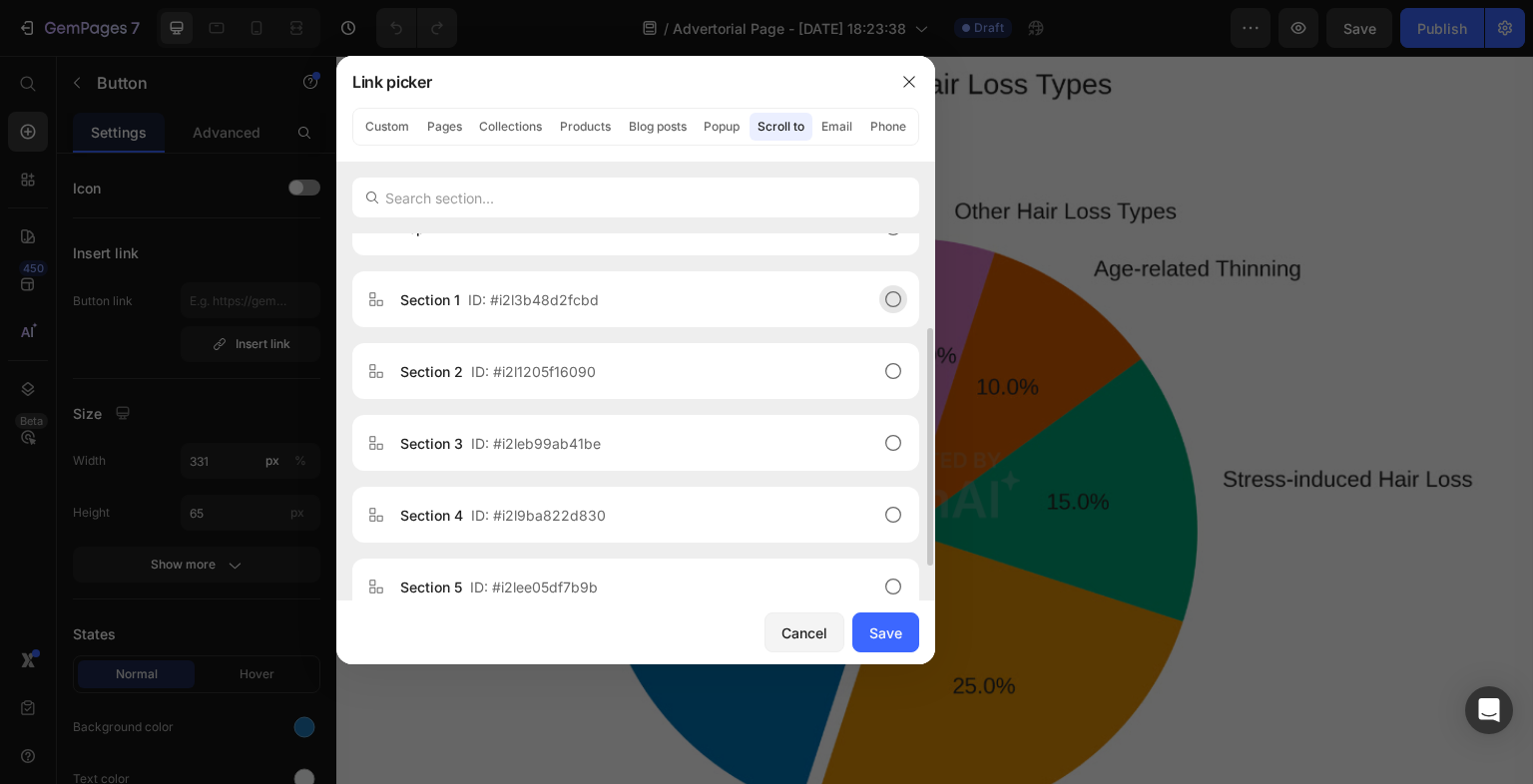 scroll, scrollTop: 199, scrollLeft: 0, axis: vertical 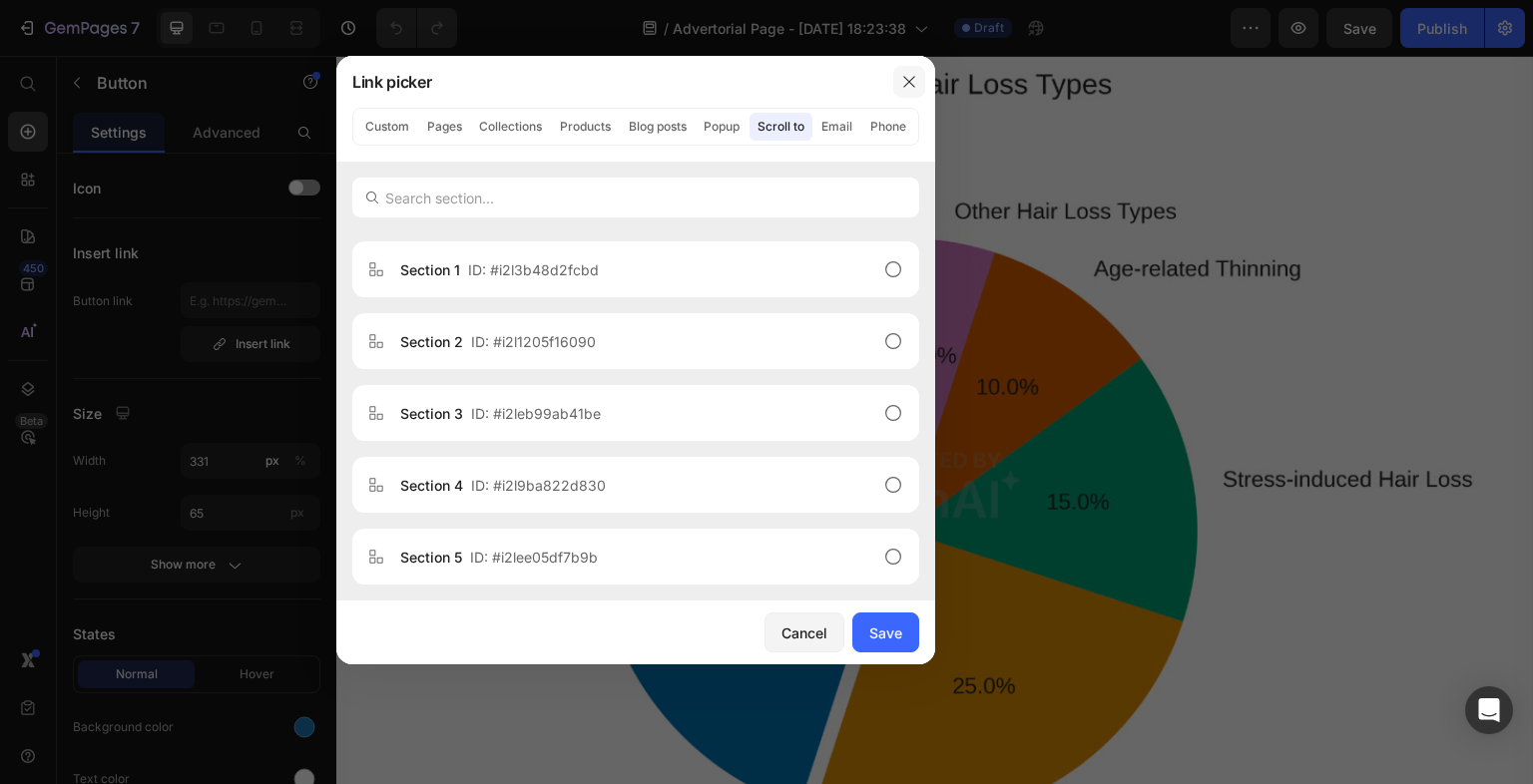 click 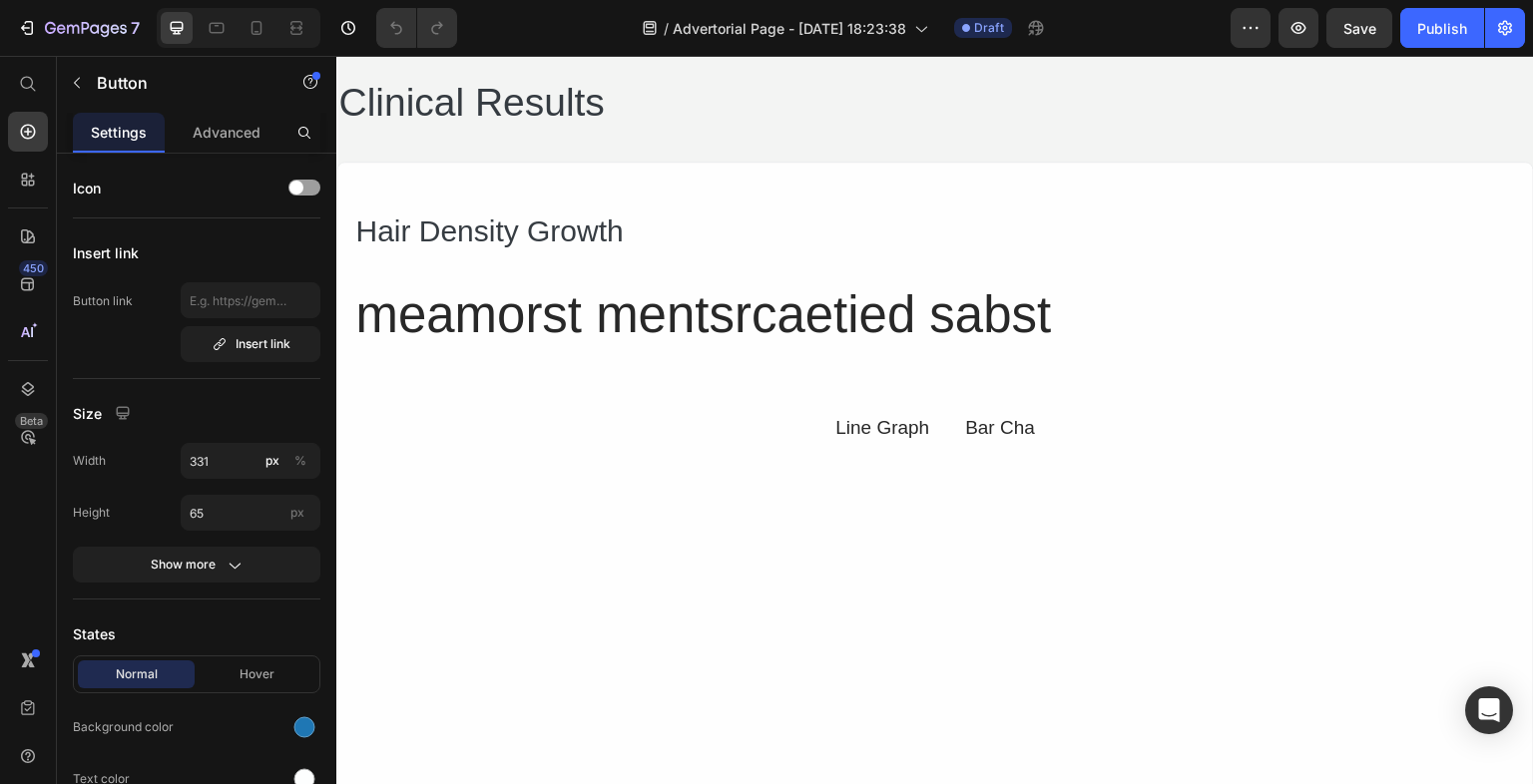 scroll, scrollTop: 3673, scrollLeft: 0, axis: vertical 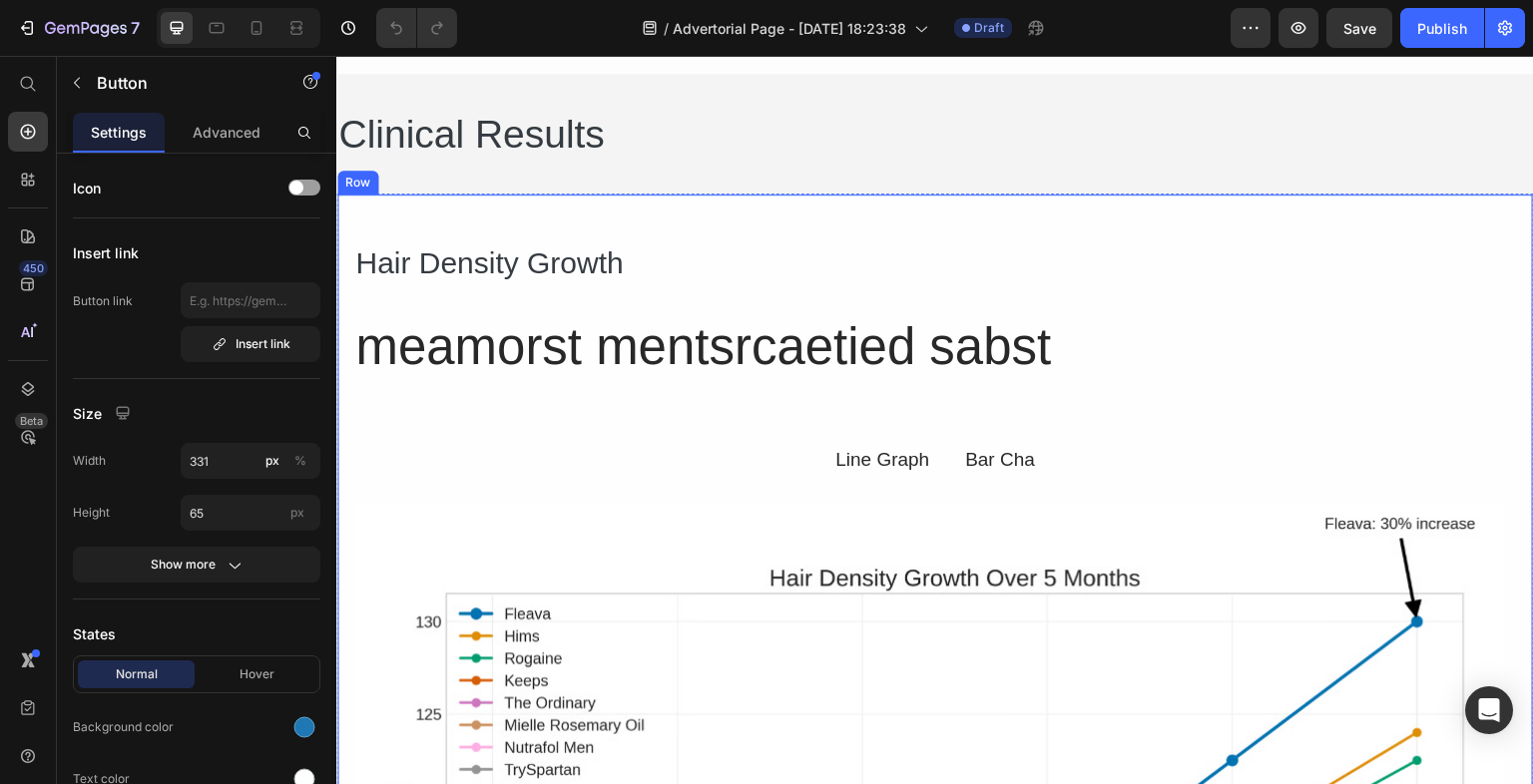 click on "Hair Density Growth Heading meamorst mentsrcaetied sabst Heading Line Graph Text Block Bar Cha Text Block Row Image As shown in the graph above, all products demonstrated some level of improvement in hair density over the 5-month period. However, Fleava Advanced Copper Peptide Hair Regrowth Formula showed the most substantial increase, with participants experiencing an average 3o% improvement in hair density from baseline.This was significantly higher than the second-best performer, Hims Hair Power Pack, which showed a 24% increase. Text Block Row" at bounding box center (935, 815) 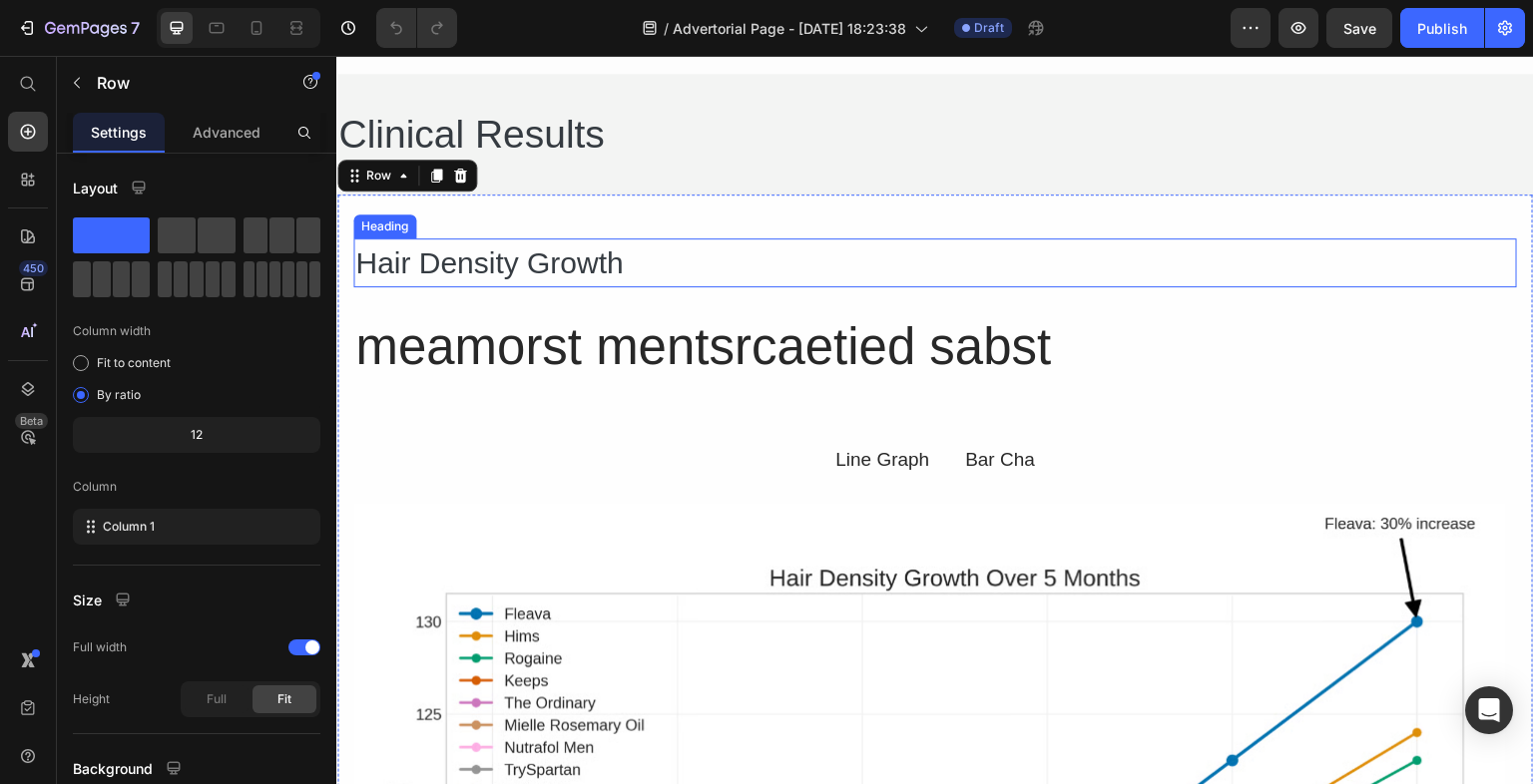 click on "Hair Density Growth" at bounding box center (935, 262) 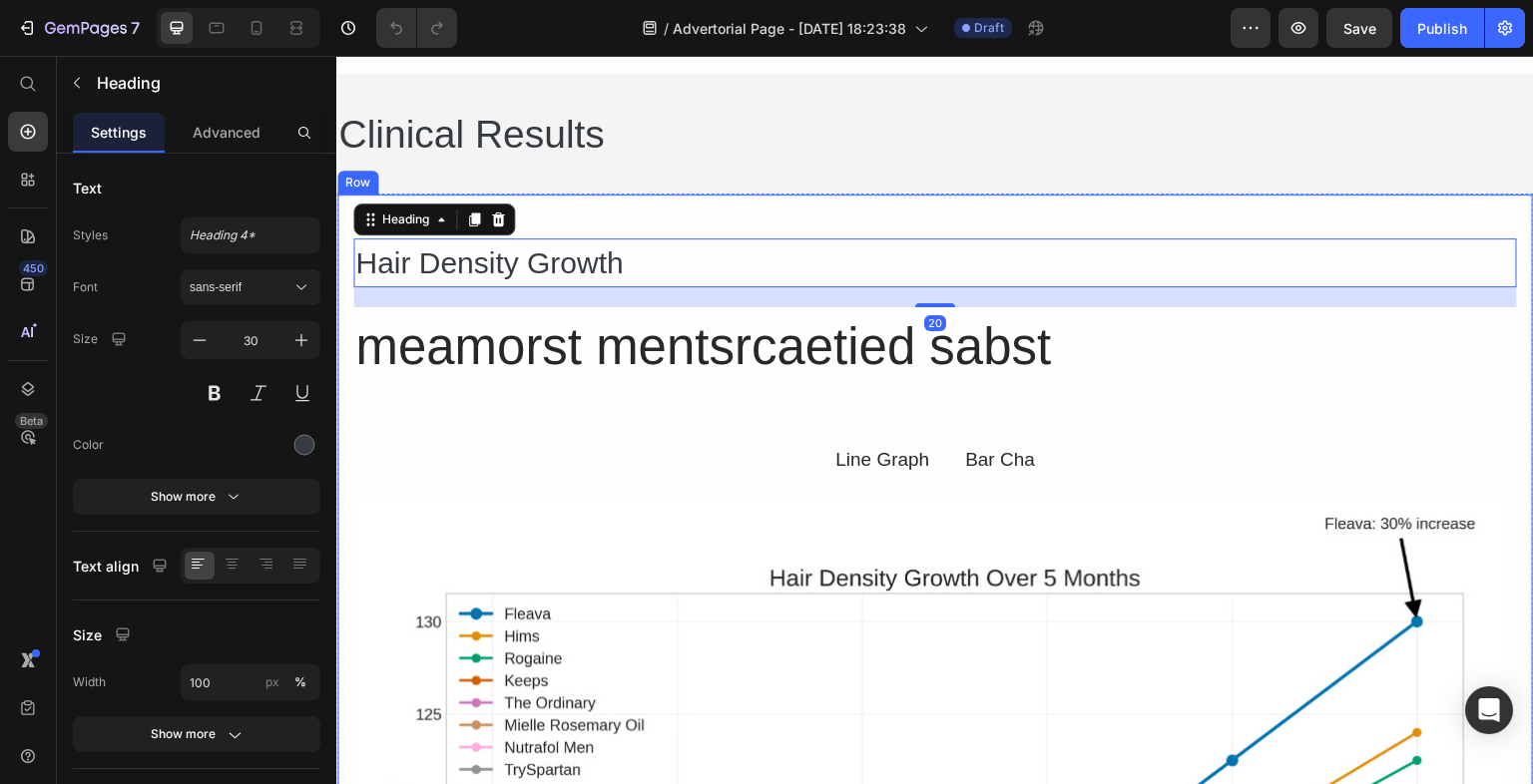 click on "Hair Density Growth Heading   20 meamorst mentsrcaetied sabst Heading Line Graph Text Block Bar Cha Text Block Row Image As shown in the graph above, all products demonstrated some level of improvement in hair density over the 5-month period. However, Fleava Advanced Copper Peptide Hair Regrowth Formula showed the most substantial increase, with participants experiencing an average 3o% improvement in hair density from baseline.This was significantly higher than the second-best performer, Hims Hair Power Pack, which showed a 24% increase. Text Block" at bounding box center [935, 819] 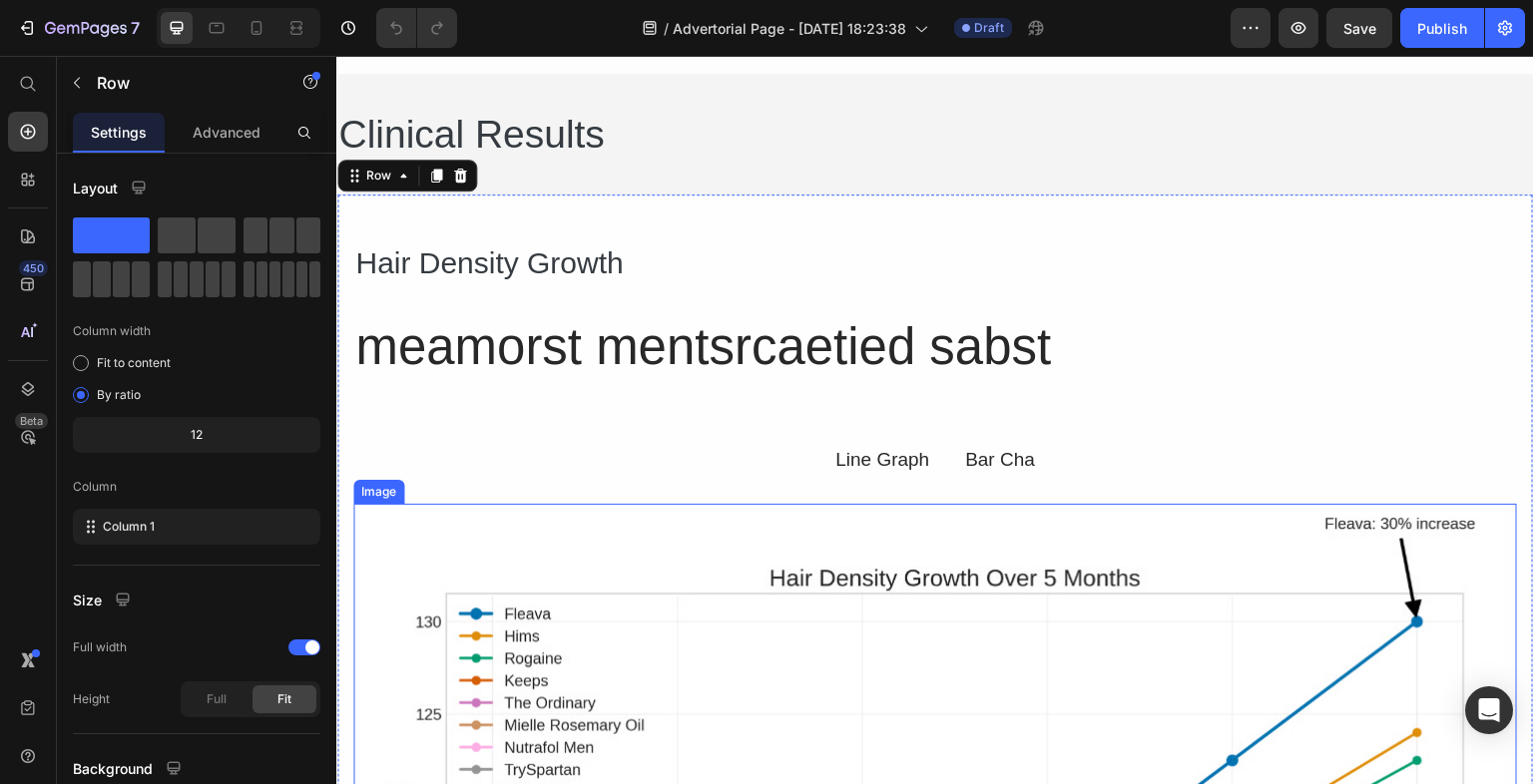 click at bounding box center [935, 879] 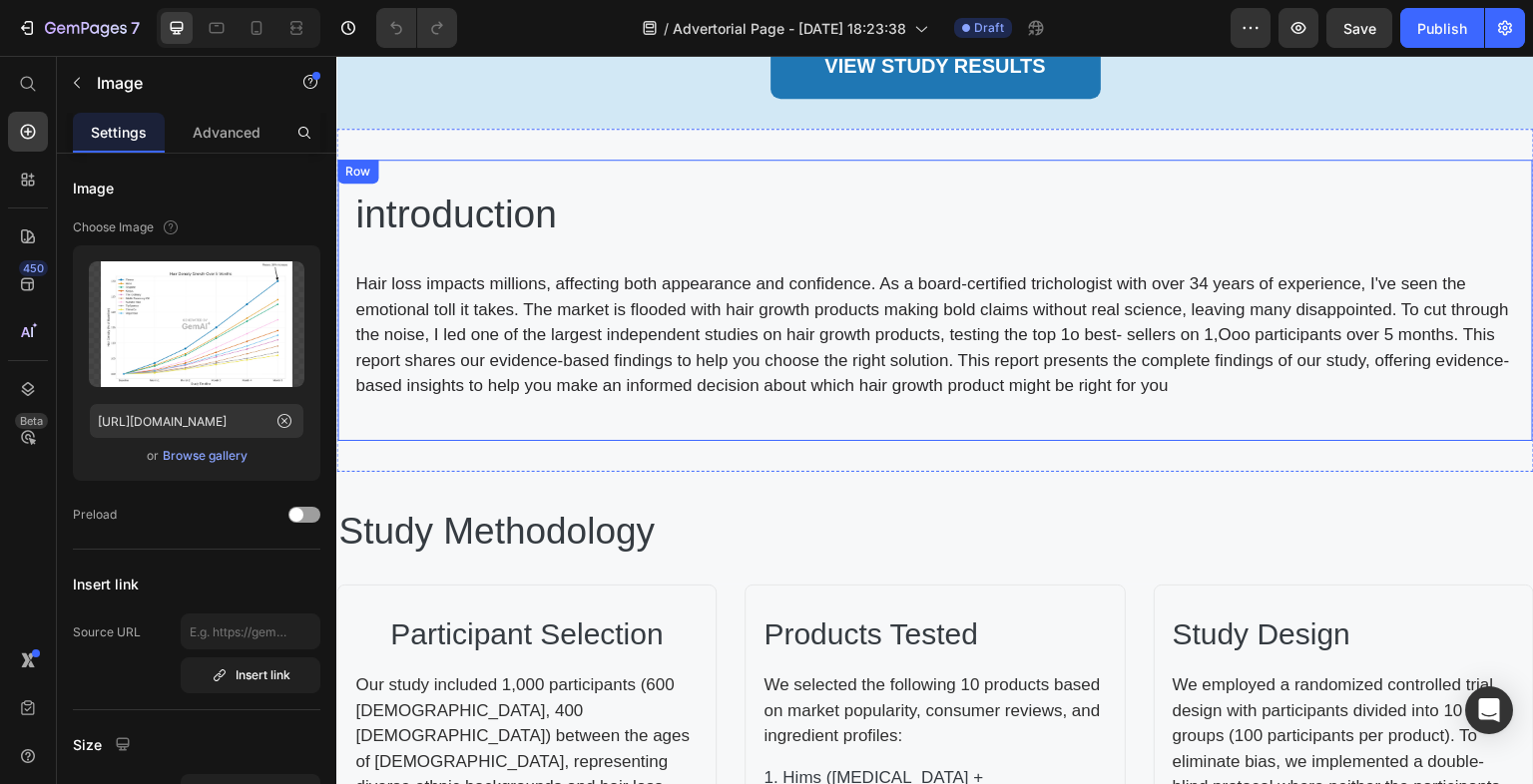 scroll, scrollTop: 0, scrollLeft: 0, axis: both 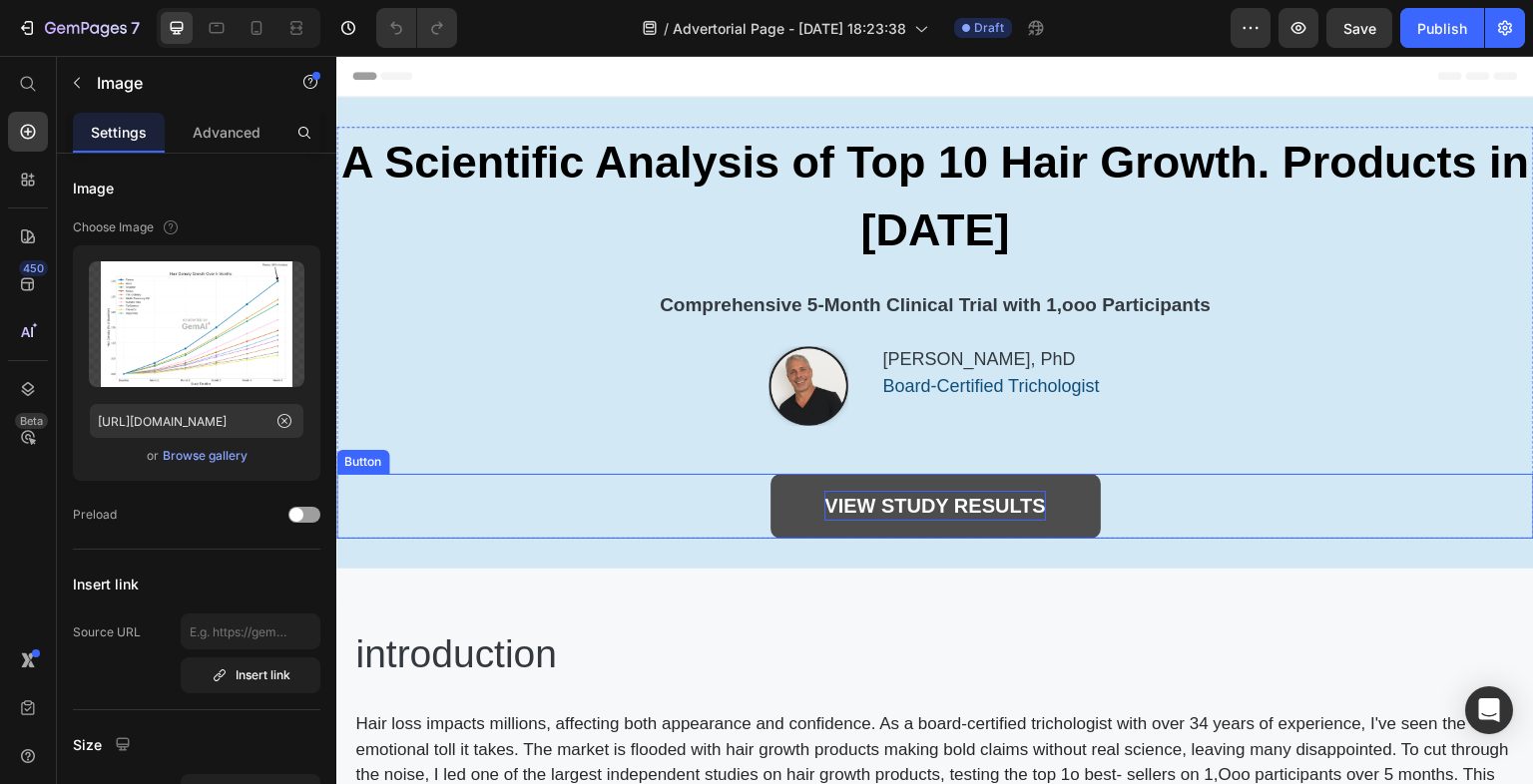 click on "VIEW STUDY RESULTS" at bounding box center [935, 506] 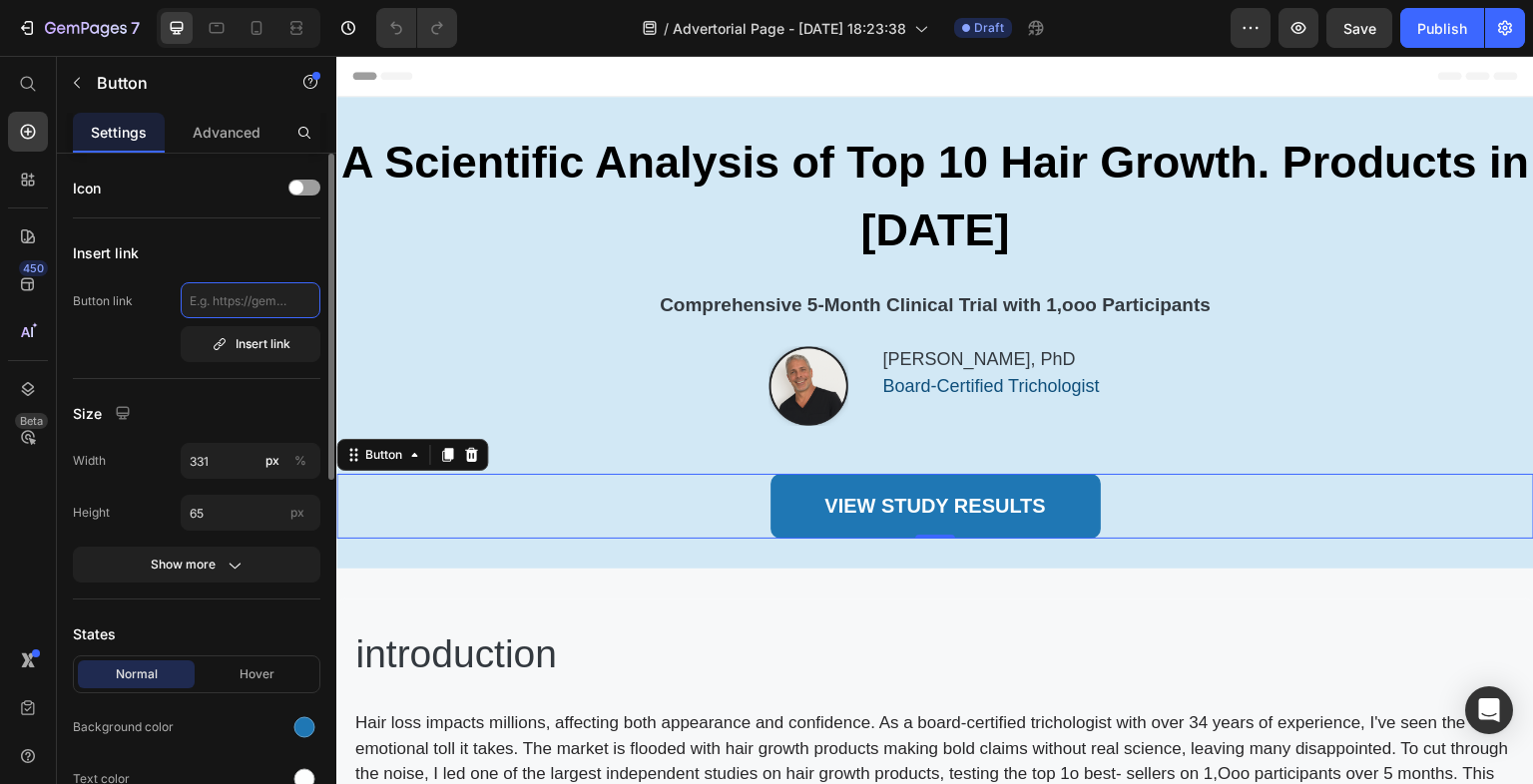 click 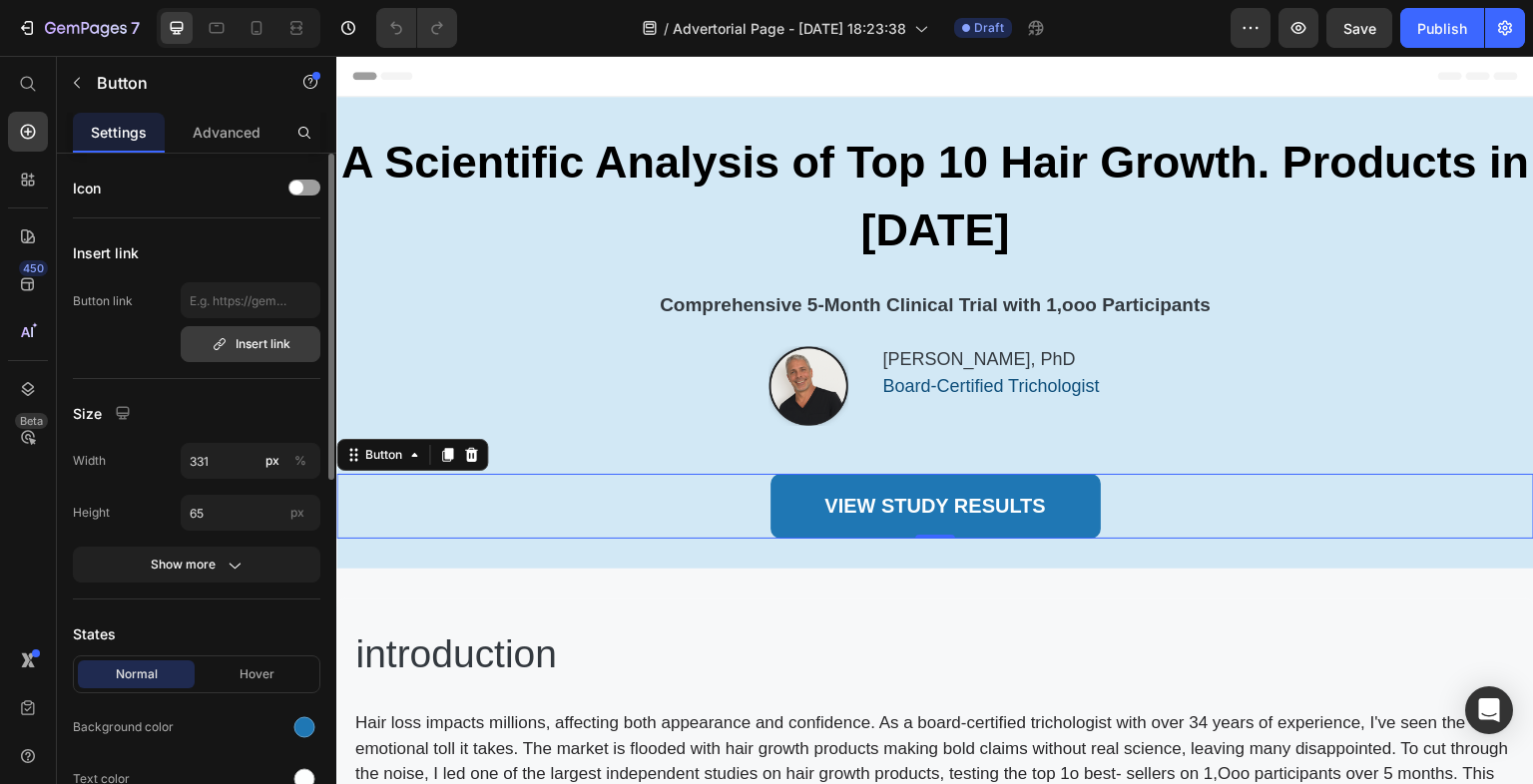click on "Insert link" at bounding box center [251, 344] 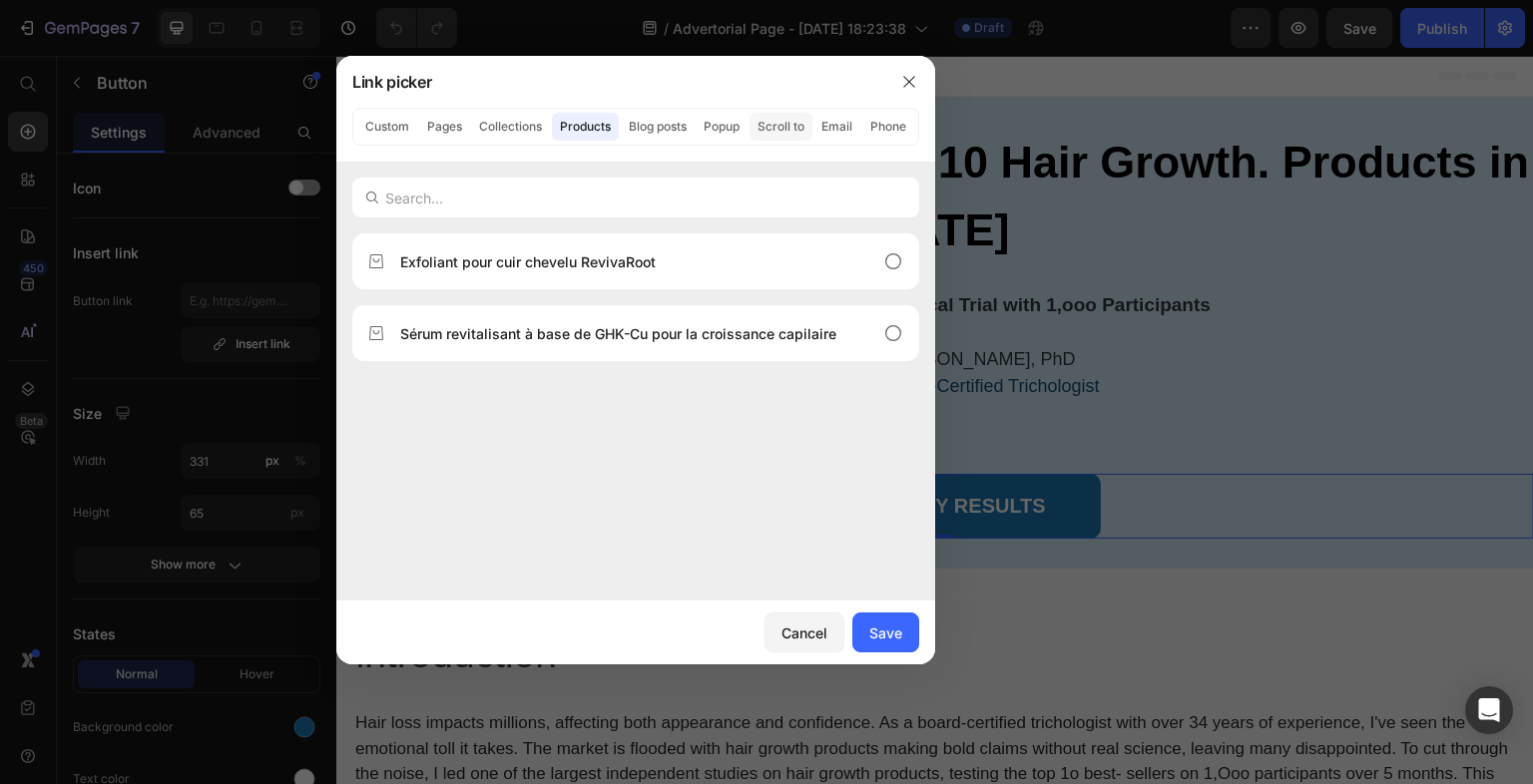 click on "Scroll to" 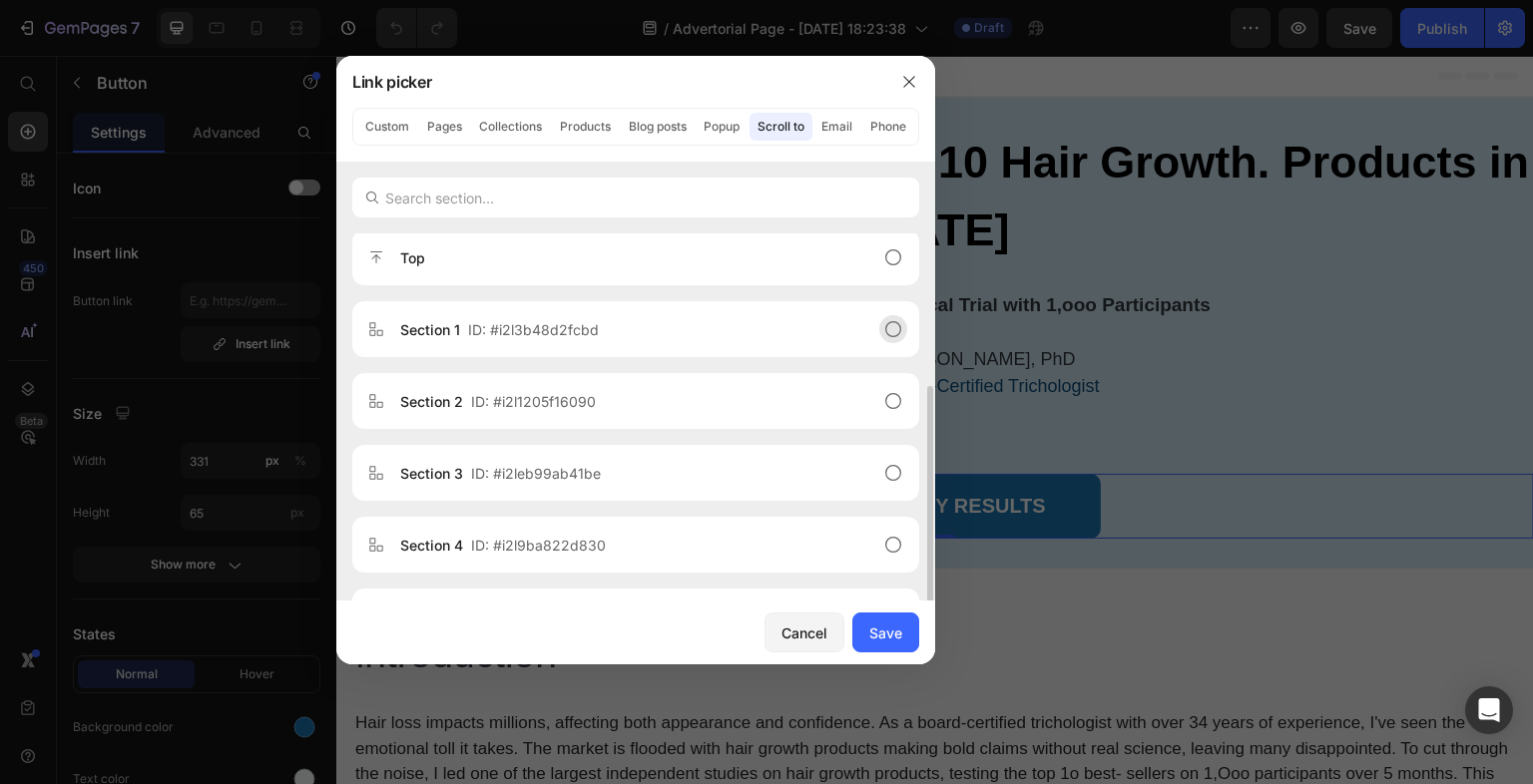 scroll, scrollTop: 199, scrollLeft: 0, axis: vertical 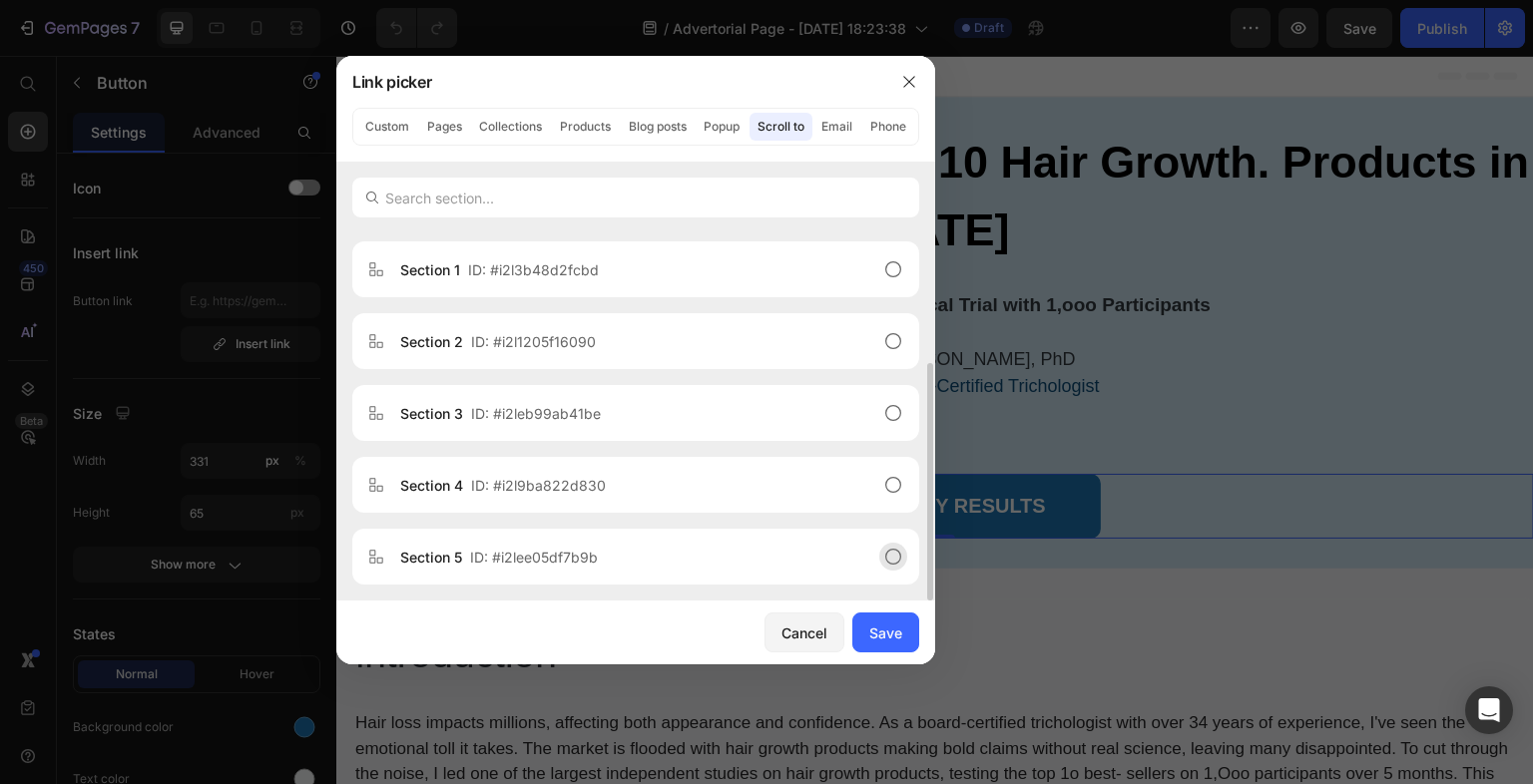 click on "Section 5  ID: #i2lee05df7b9b" at bounding box center (620, 557) 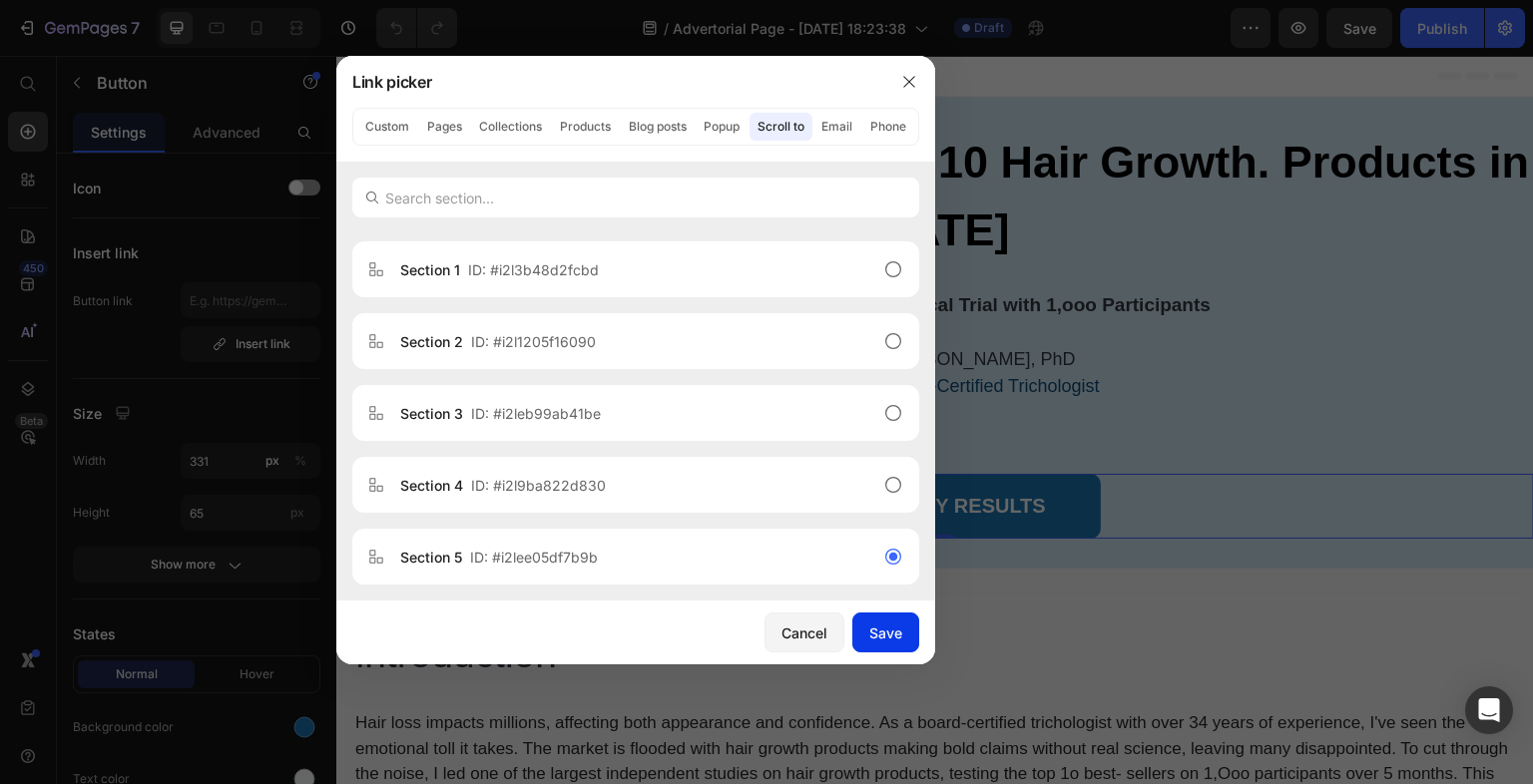 click on "Save" at bounding box center (885, 632) 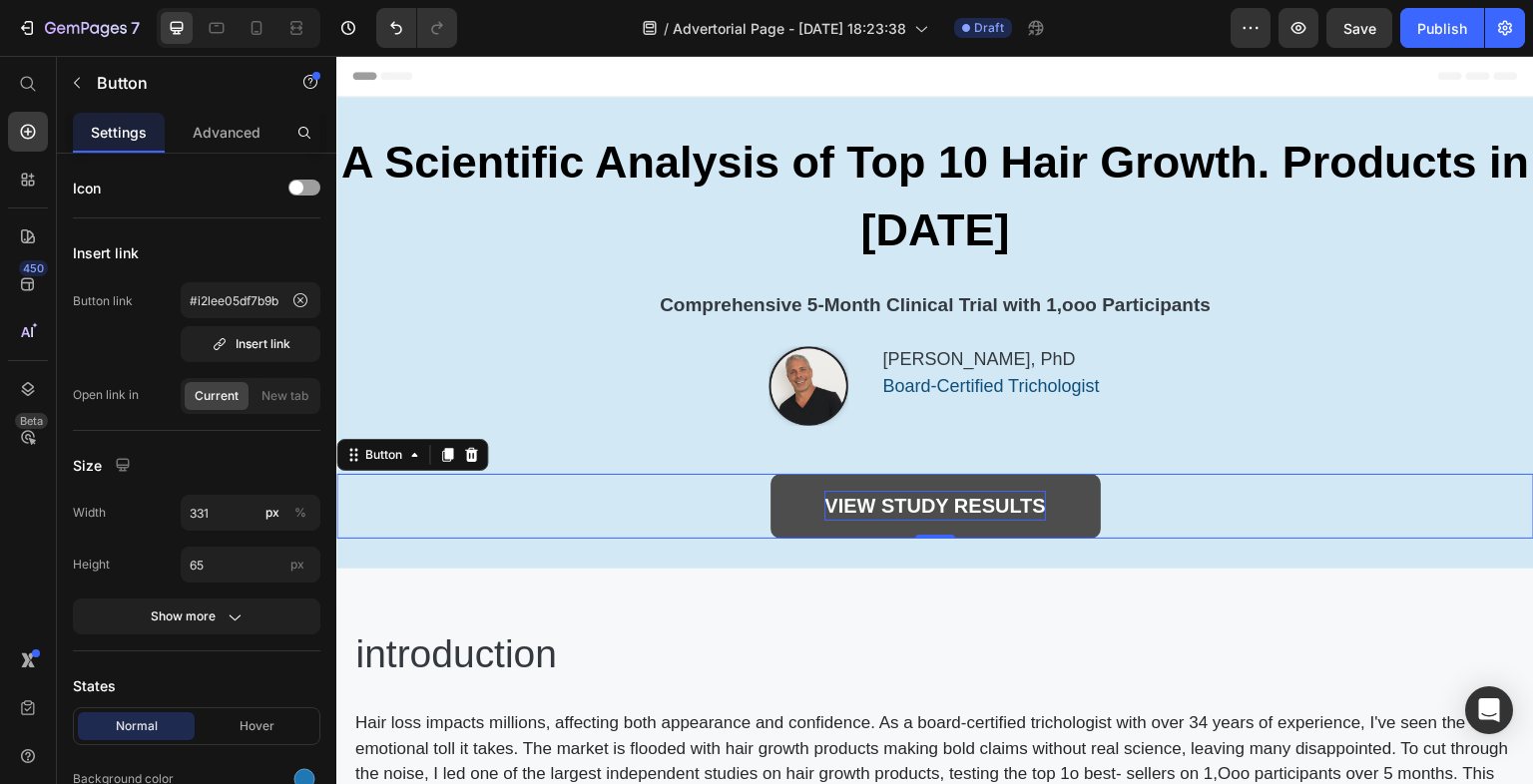 click on "VIEW STUDY RESULTS" at bounding box center [935, 506] 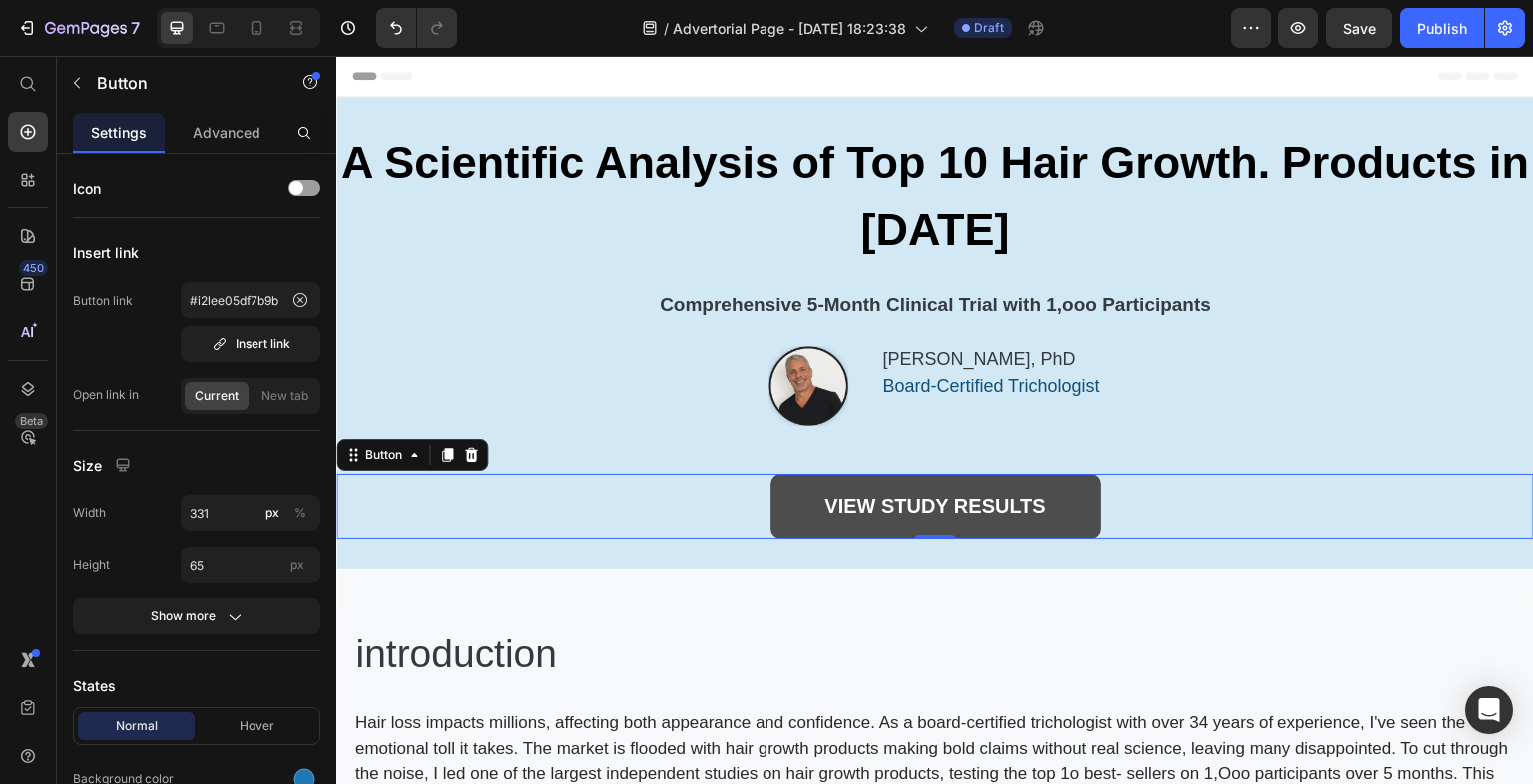 click on "VIEW STUDY RESULTS" at bounding box center [935, 506] 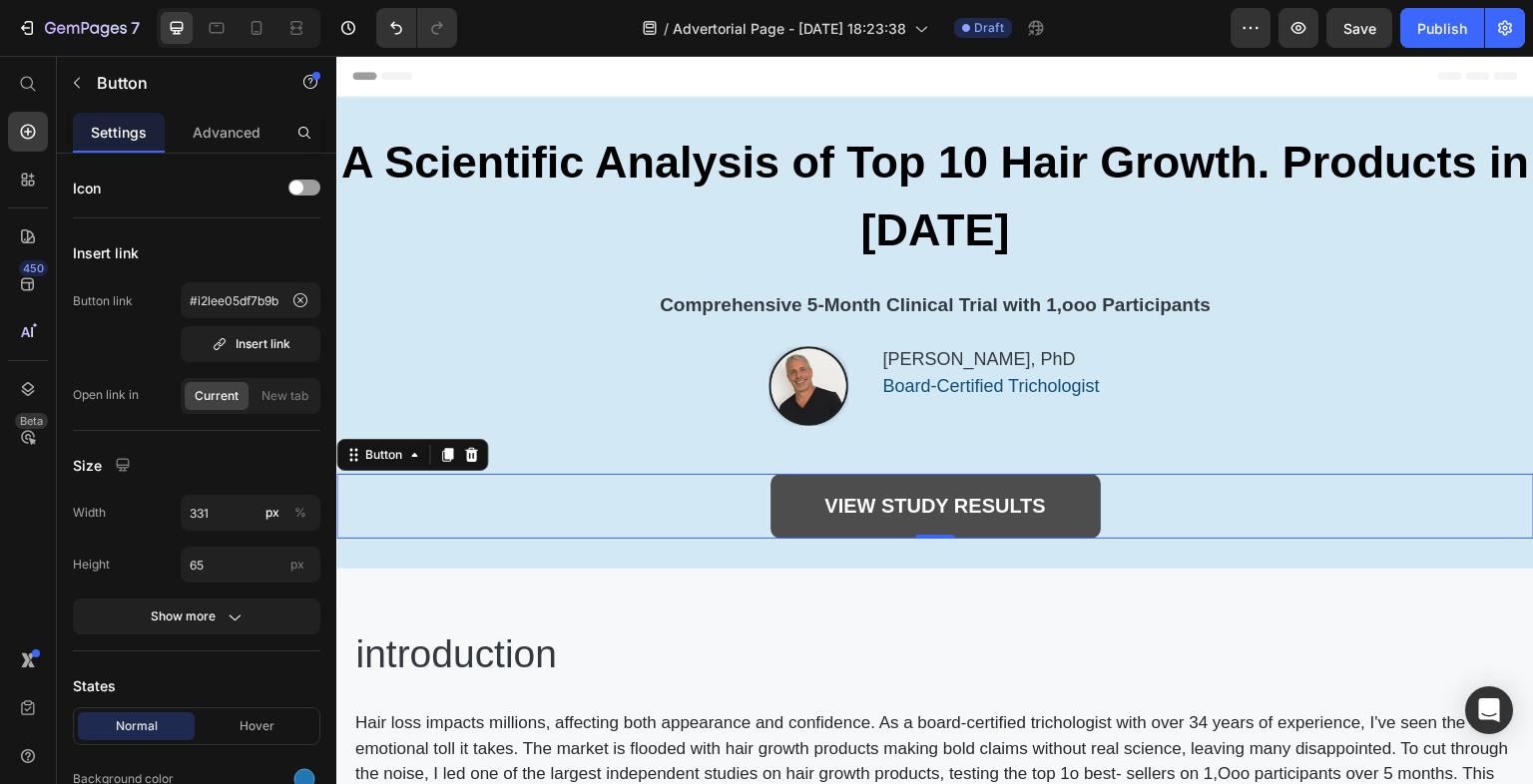 click on "VIEW STUDY RESULTS" at bounding box center (935, 506) 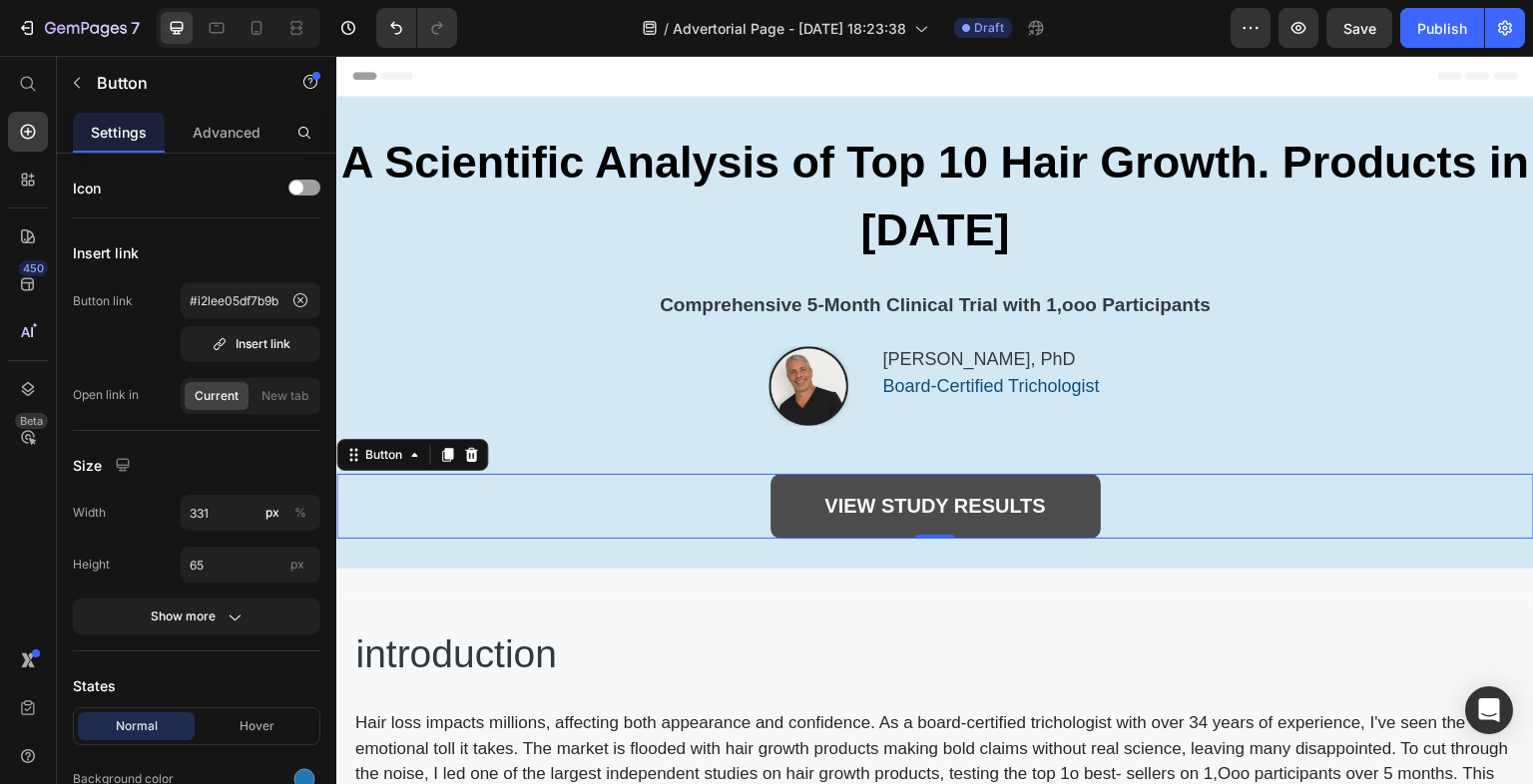 click on "VIEW STUDY RESULTS" at bounding box center (935, 506) 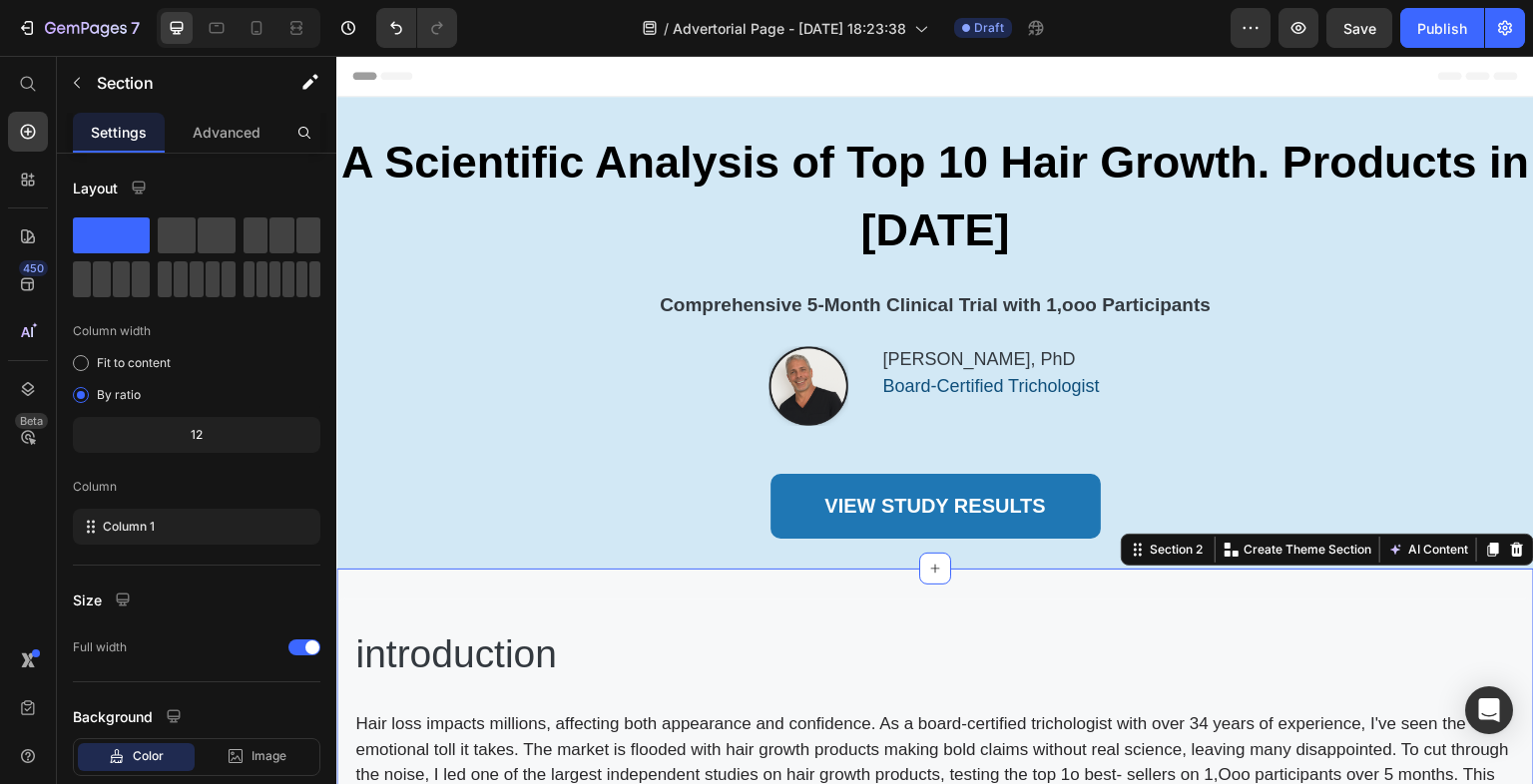 click on "introduction Heading Hair loss impacts millions, affecting both appearance and confidence. As a board-certified trichologist with over 34 years of experience, I've seen the emotional toll it takes. The market is flooded with hair growth products making bold claims without real science, leaving many disappointed. To cut through the noise, I led one of the largest independent studies on hair growth products, testing the top 1o best- sellers on 1,Ooo participants over 5 months. This report shares our evidence-based findings to help you choose the right solution. This report presents the complete findings of our study, offering evidence-based insights to help you make an informed decision about which hair growth product might be right for you Text Block Row Section 2   You can create reusable sections Create Theme Section AI Content Write with GemAI What would you like to describe here? Tone and Voice Persuasive Product Getting products... Show more Generate" at bounding box center (935, 740) 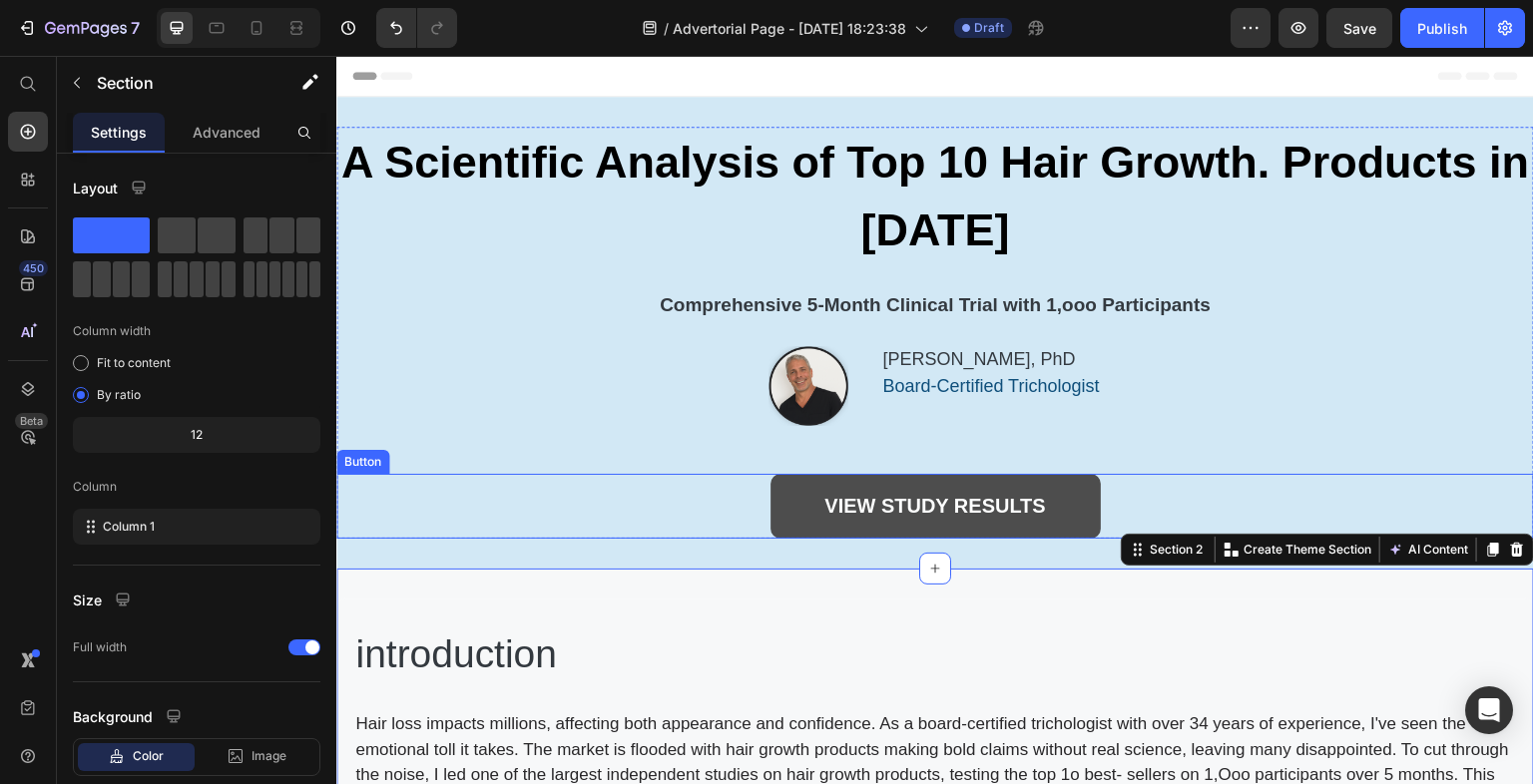 click on "VIEW STUDY RESULTS" at bounding box center [935, 506] 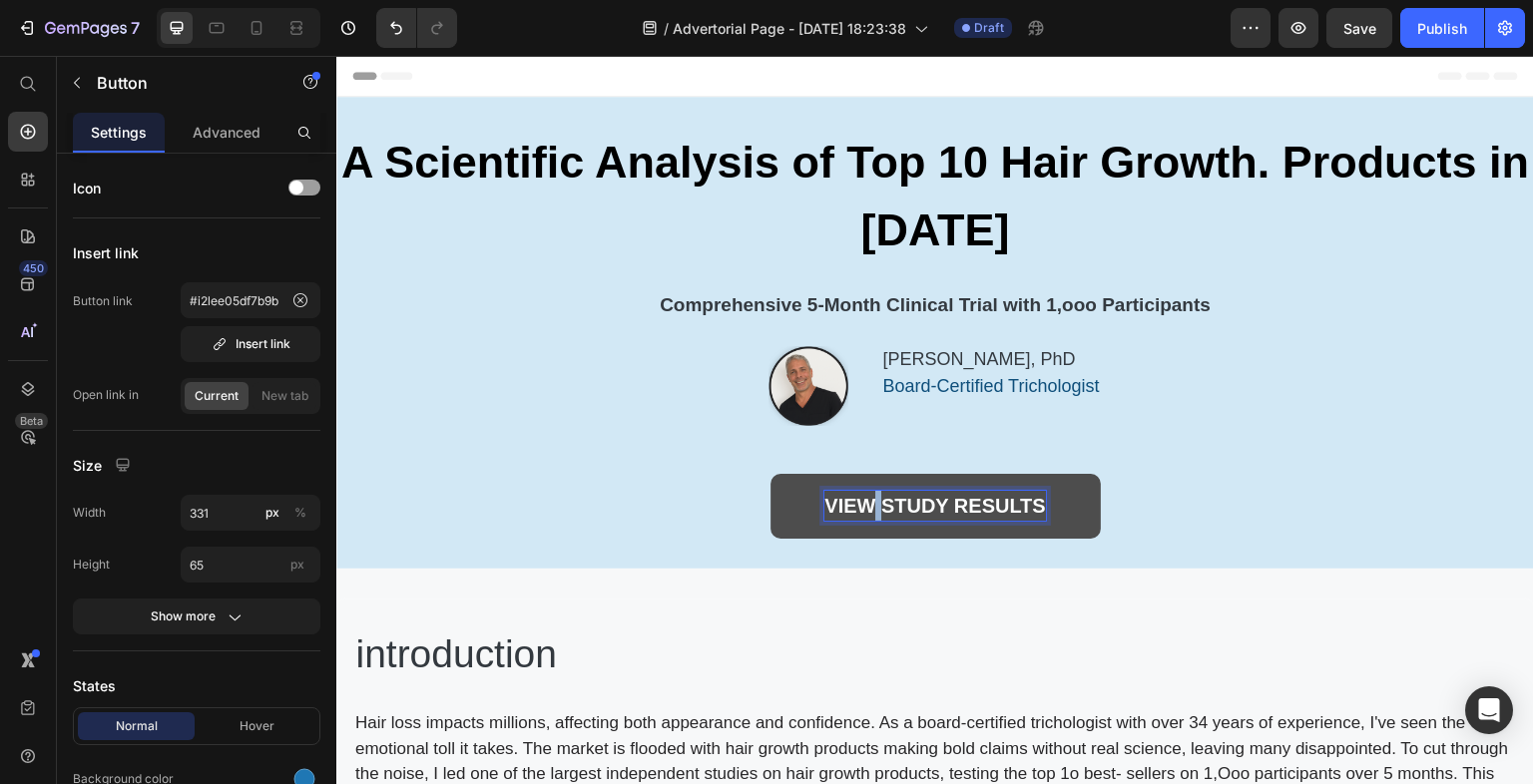click on "VIEW STUDY RESULTS" at bounding box center (935, 506) 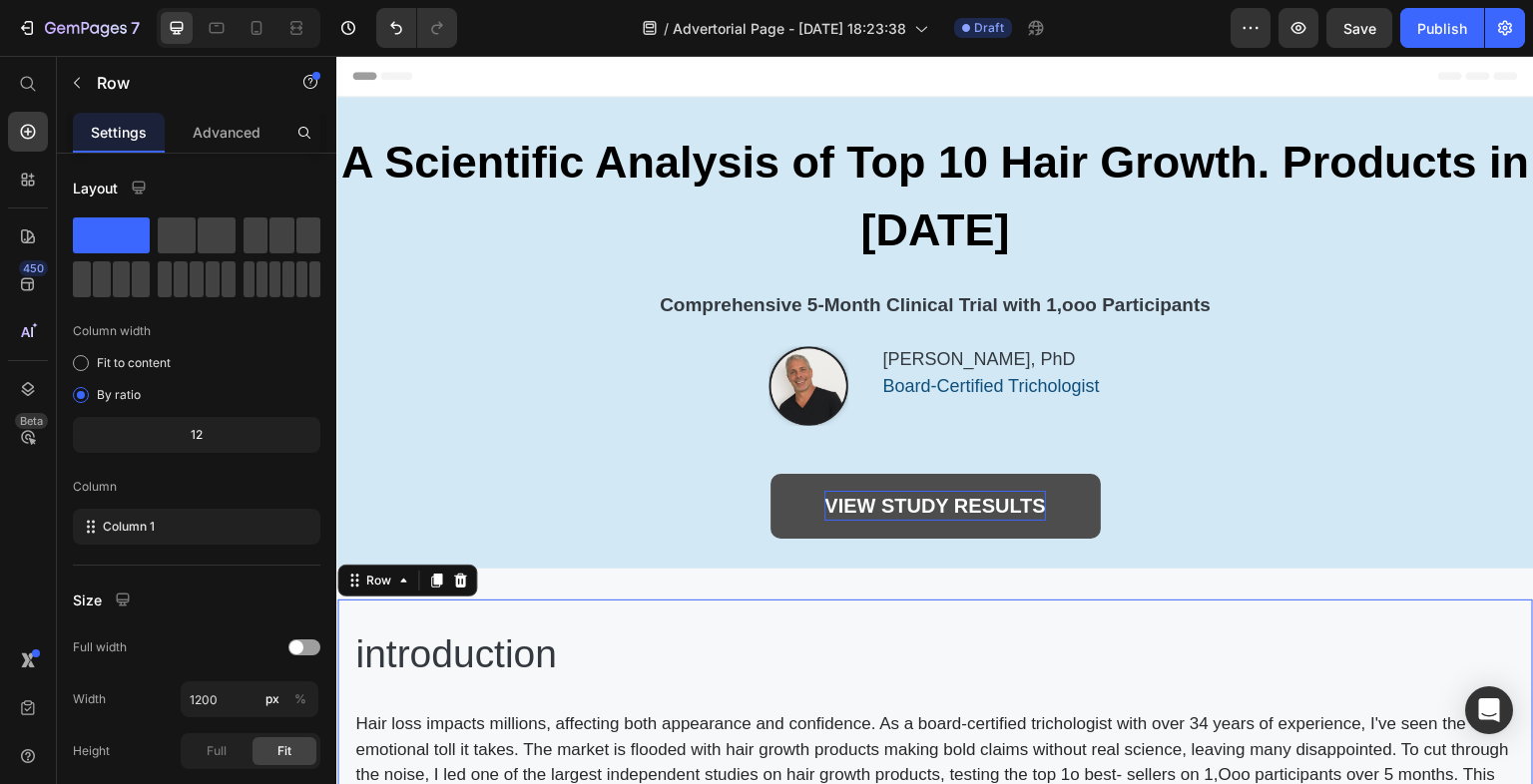 click on "introduction Heading Hair loss impacts millions, affecting both appearance and confidence. As a board-certified trichologist with over 34 years of experience, I've seen the emotional toll it takes. The market is flooded with hair growth products making bold claims without real science, leaving many disappointed. To cut through the noise, I led one of the largest independent studies on hair growth products, testing the top 1o best- sellers on 1,Ooo participants over 5 months. This report shares our evidence-based findings to help you choose the right solution. This report presents the complete findings of our study, offering evidence-based insights to help you make an informed decision about which hair growth product might be right for you Text Block Row   0" at bounding box center (935, 740) 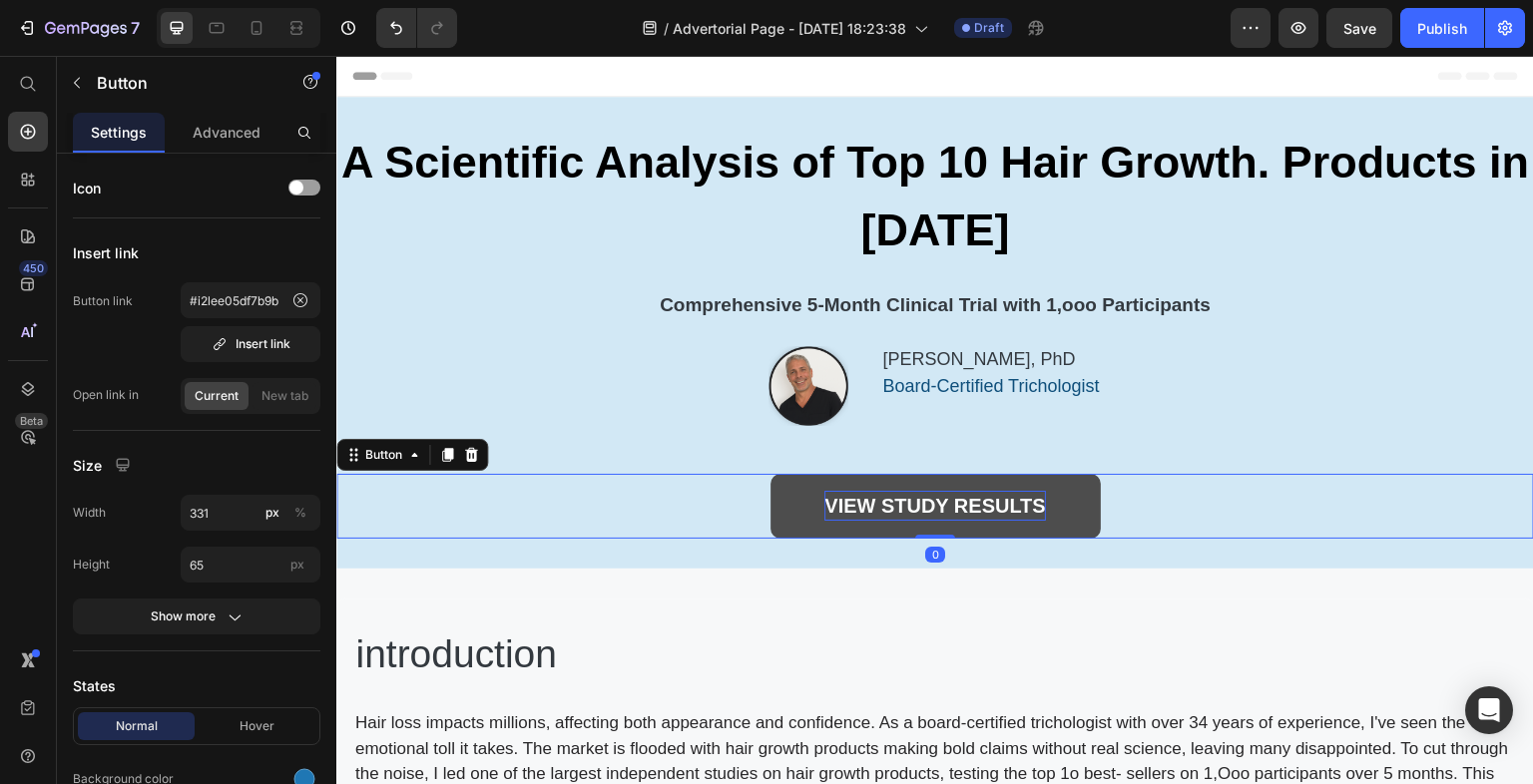 click on "VIEW STUDY RESULTS" at bounding box center (935, 506) 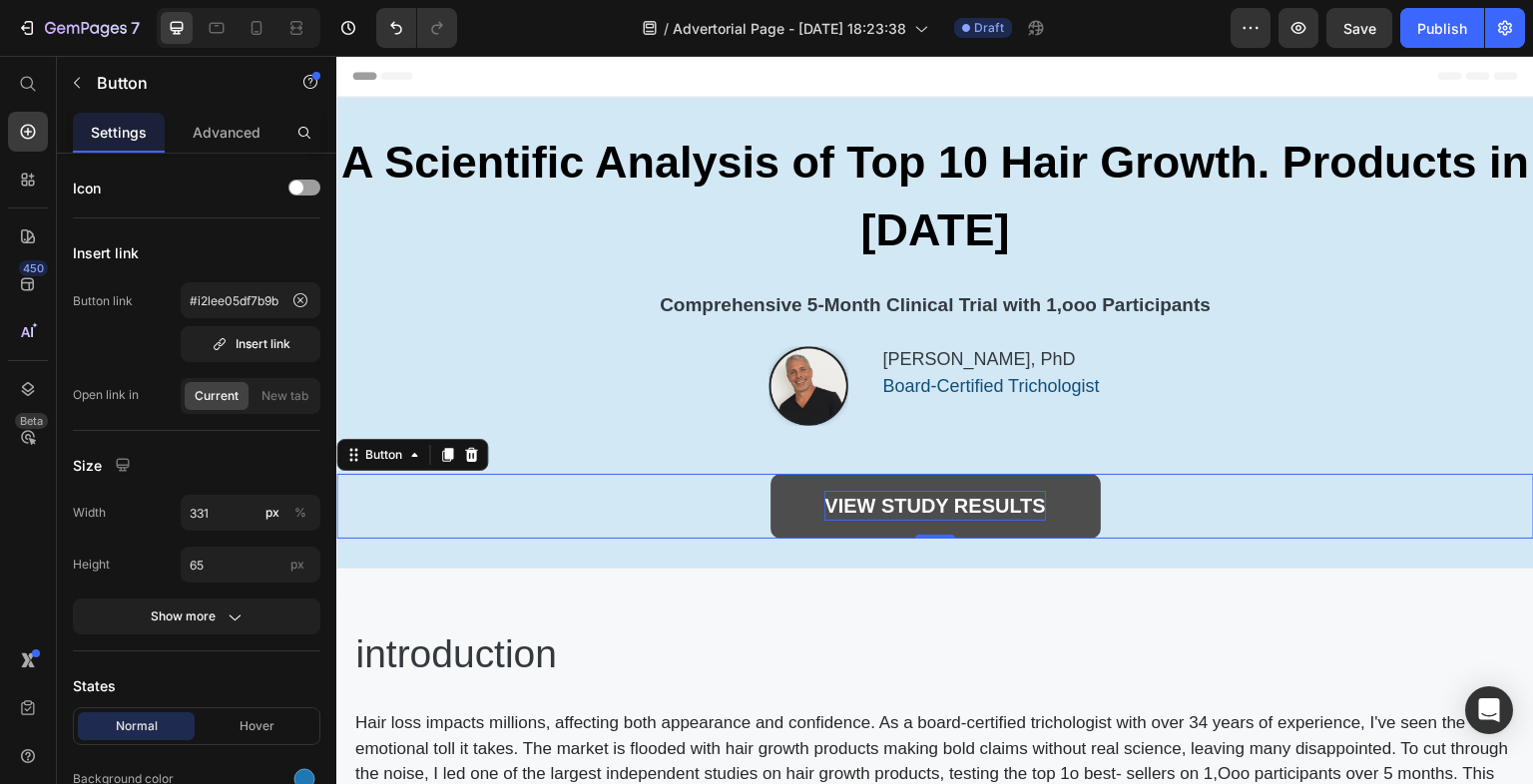 click on "VIEW STUDY RESULTS" at bounding box center [935, 506] 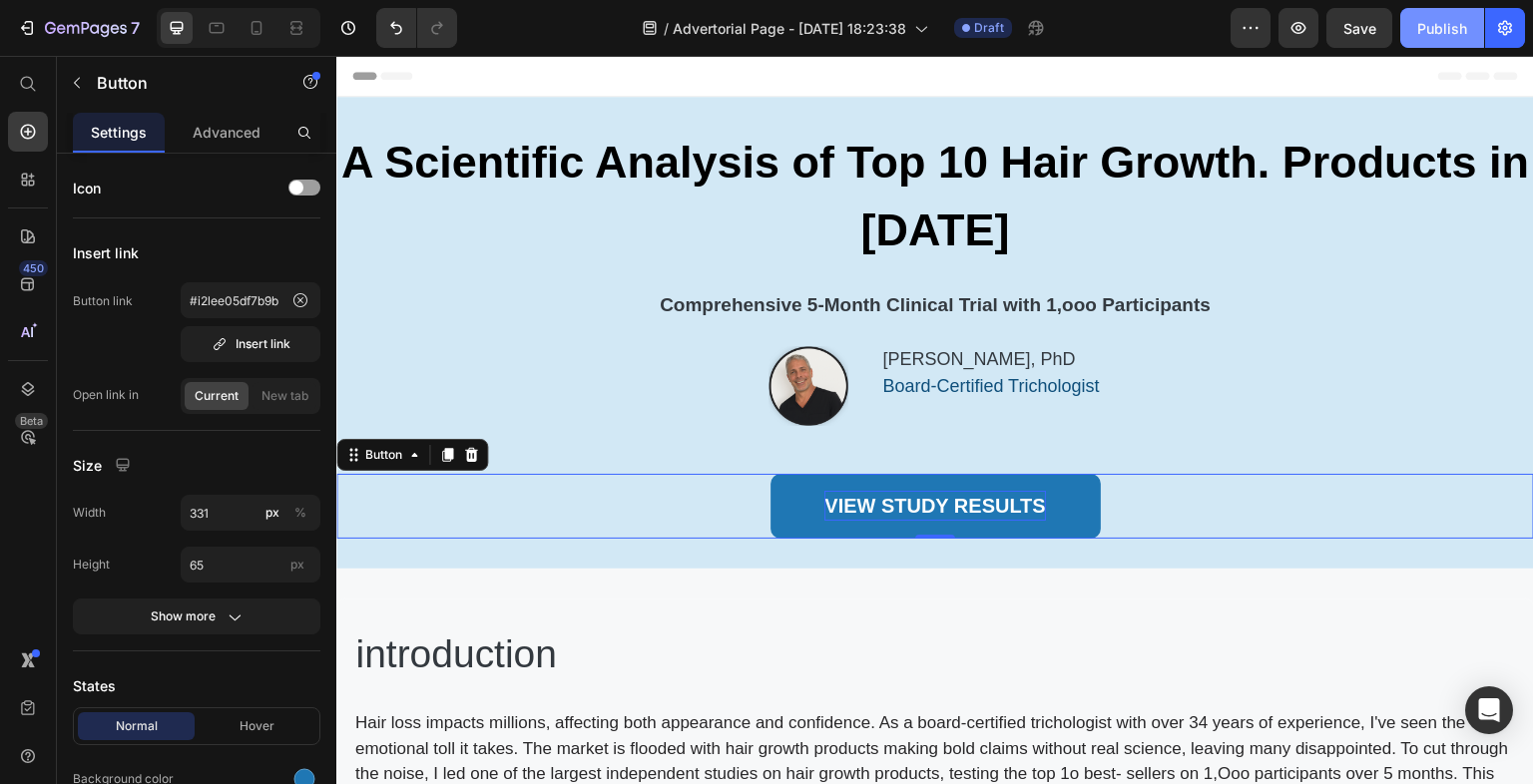 click on "Publish" at bounding box center [1442, 28] 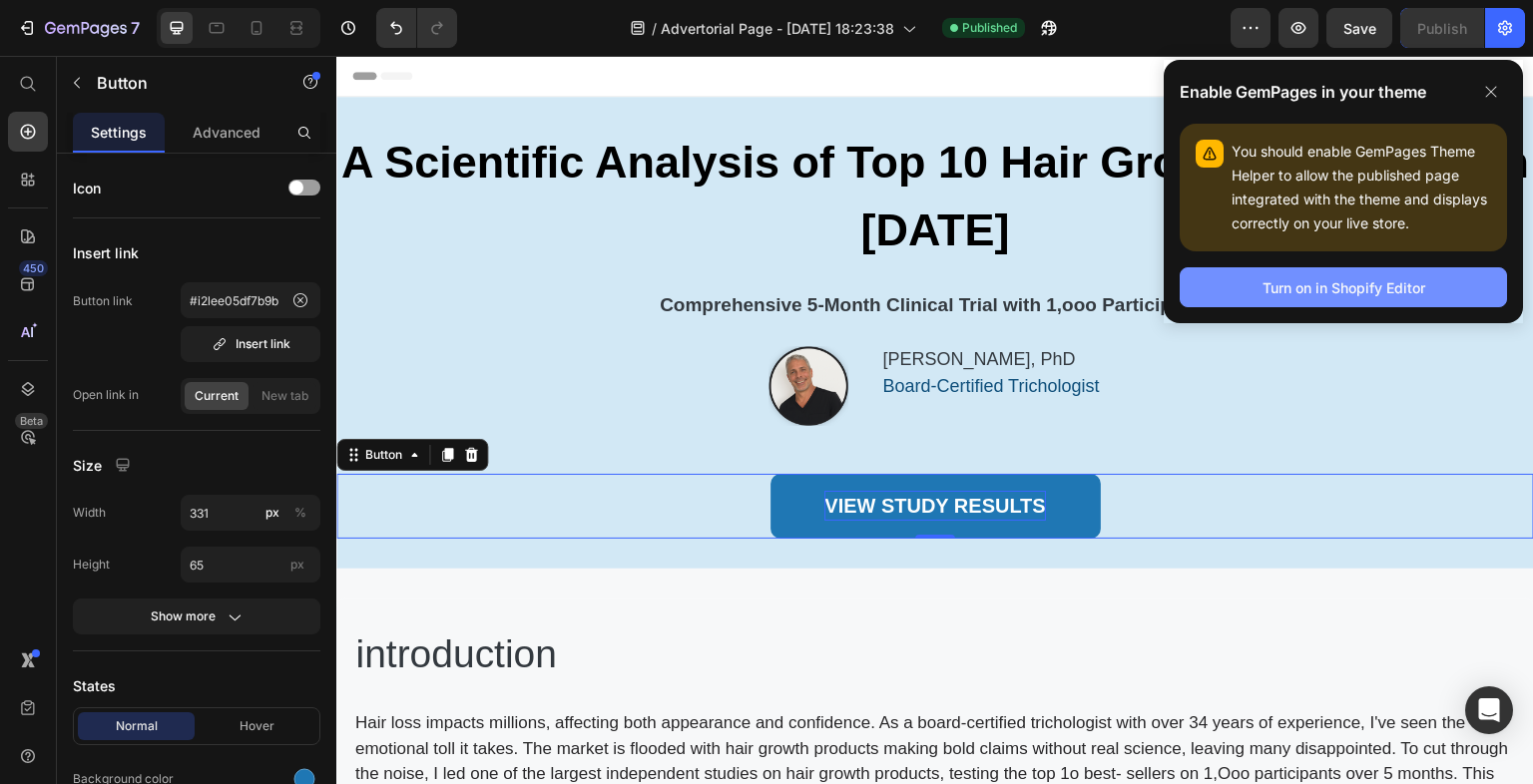click on "Turn on in Shopify Editor" at bounding box center [1343, 287] 